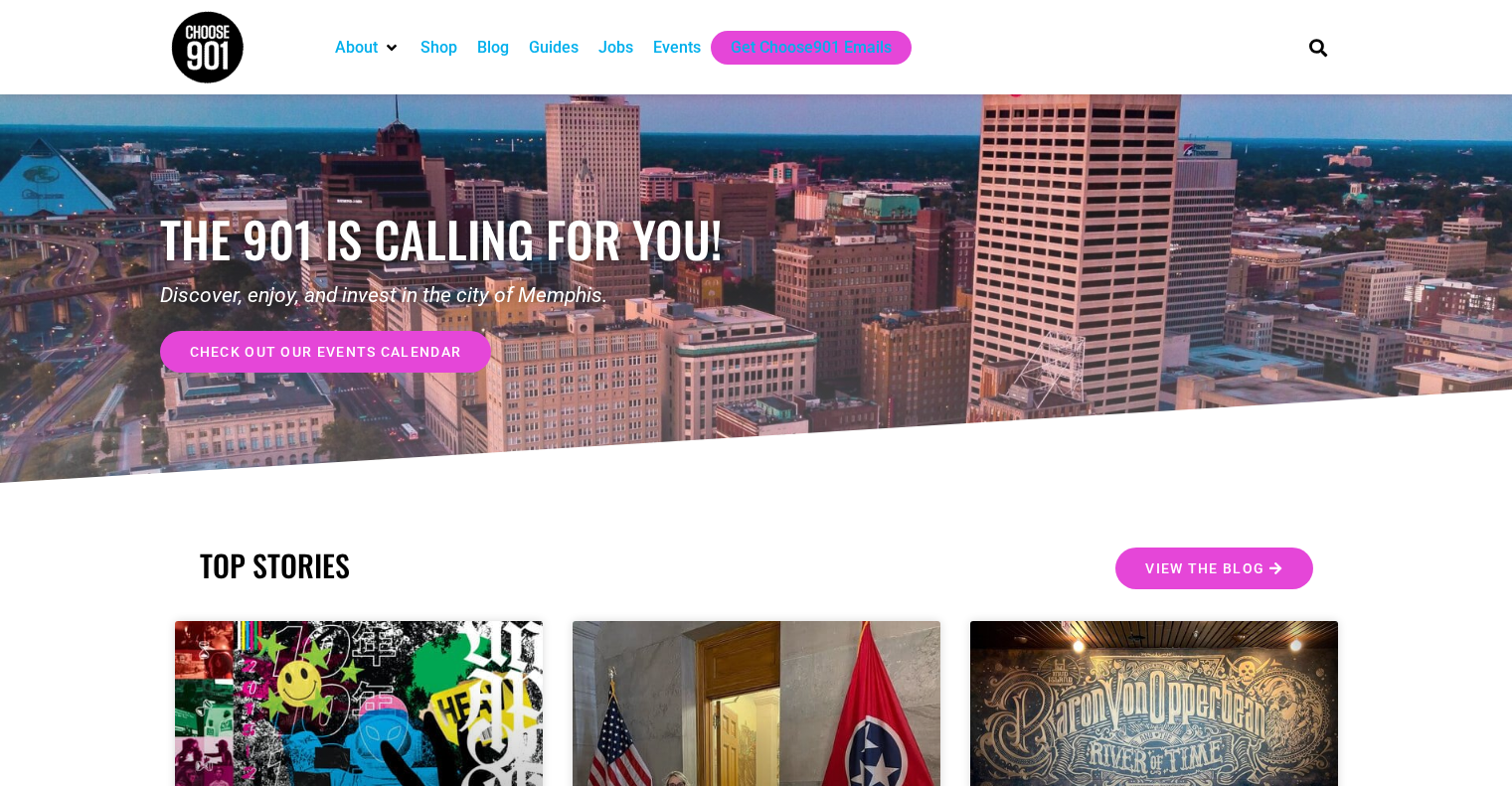 scroll, scrollTop: 0, scrollLeft: 0, axis: both 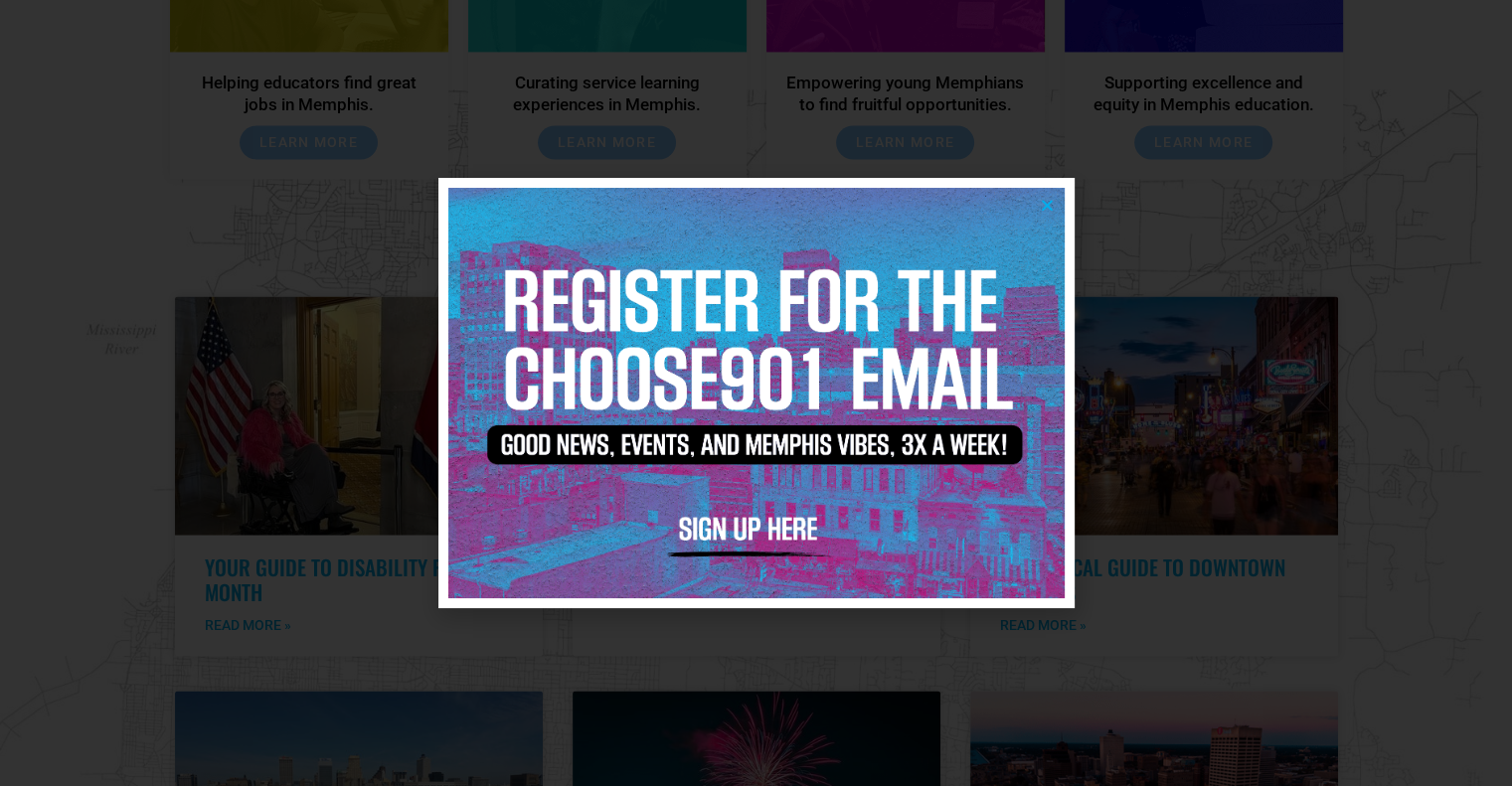 click at bounding box center (756, 393) 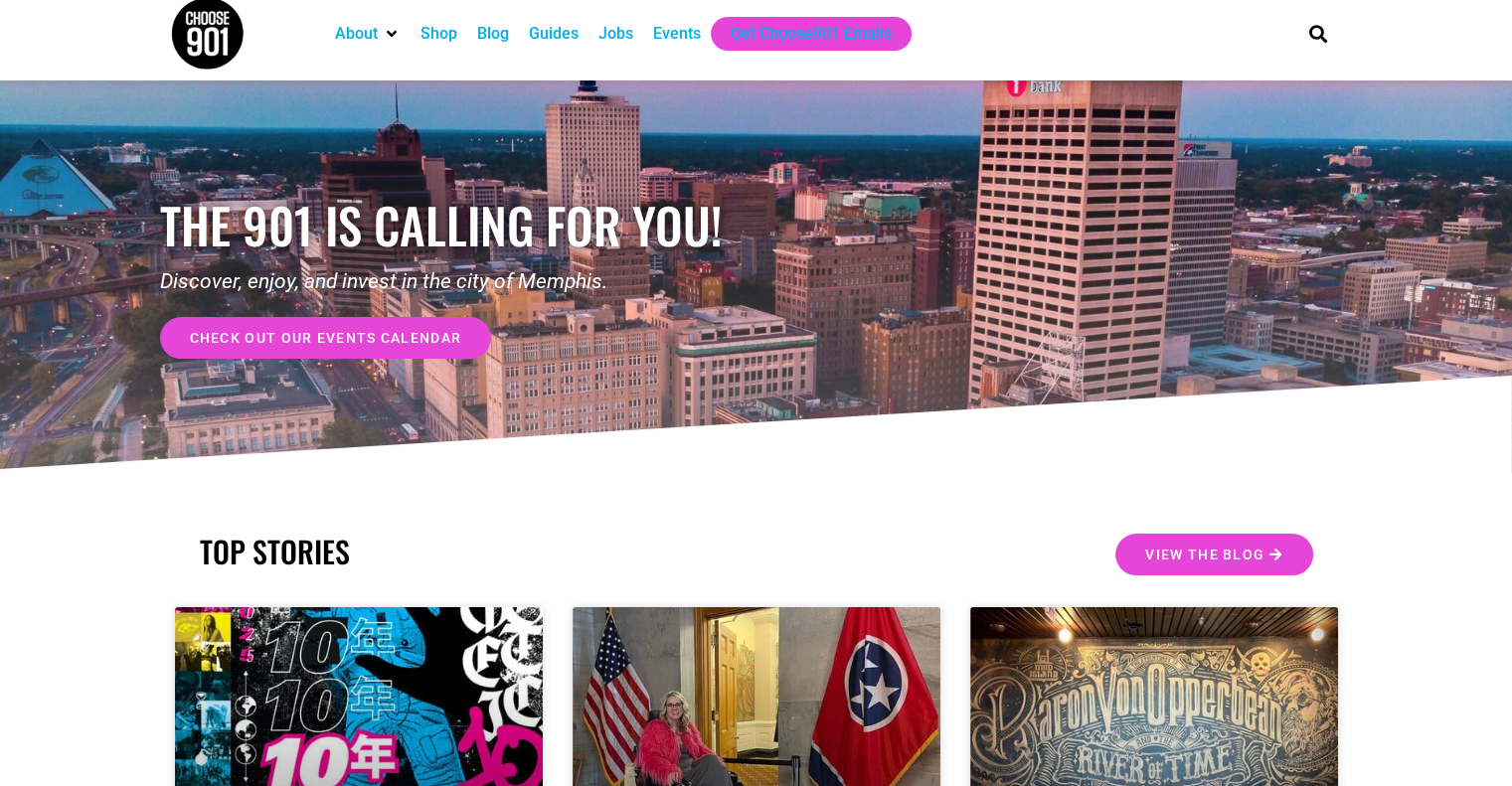 scroll, scrollTop: 16, scrollLeft: 0, axis: vertical 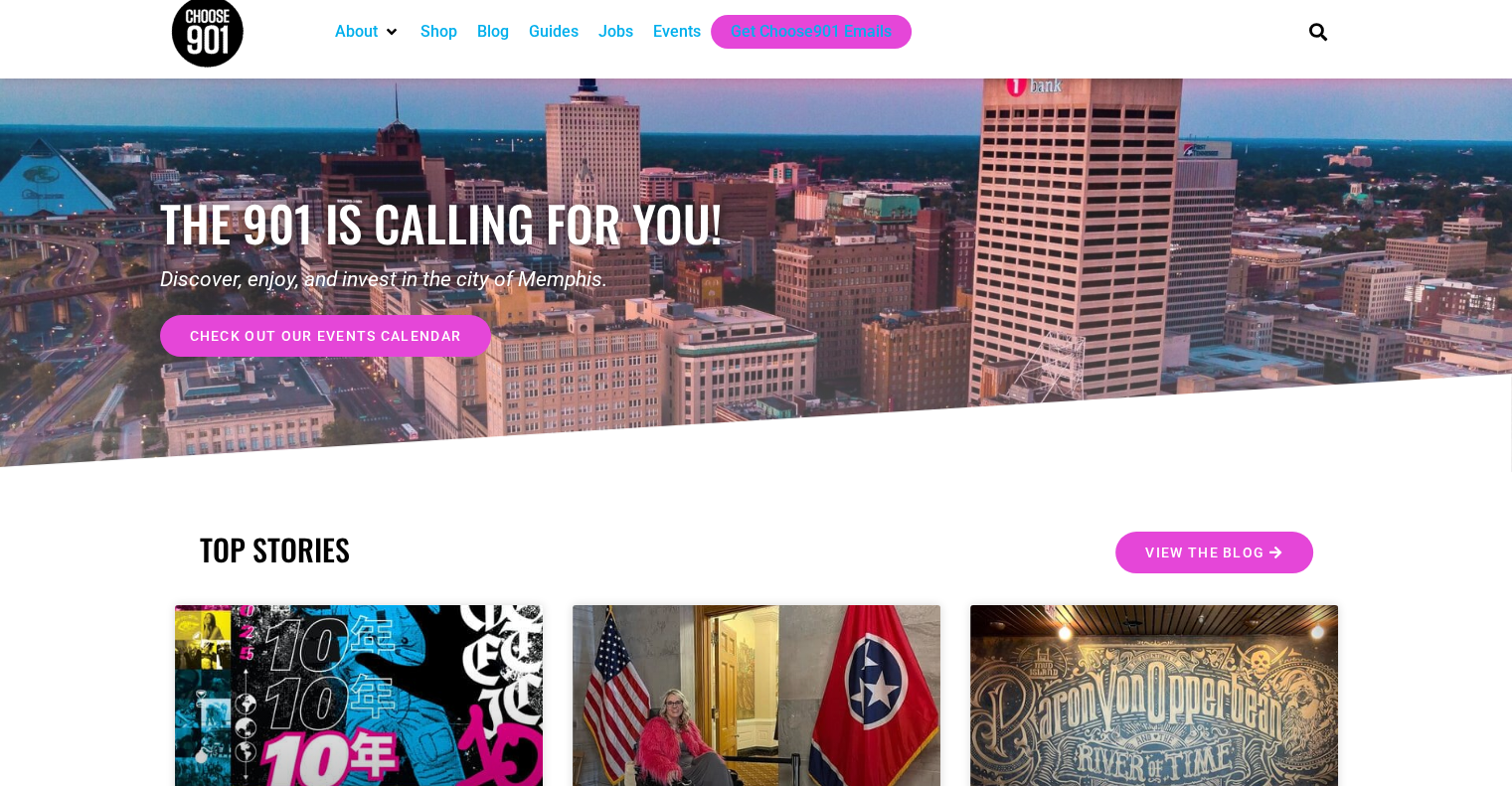 click on "Jobs" at bounding box center (615, 32) 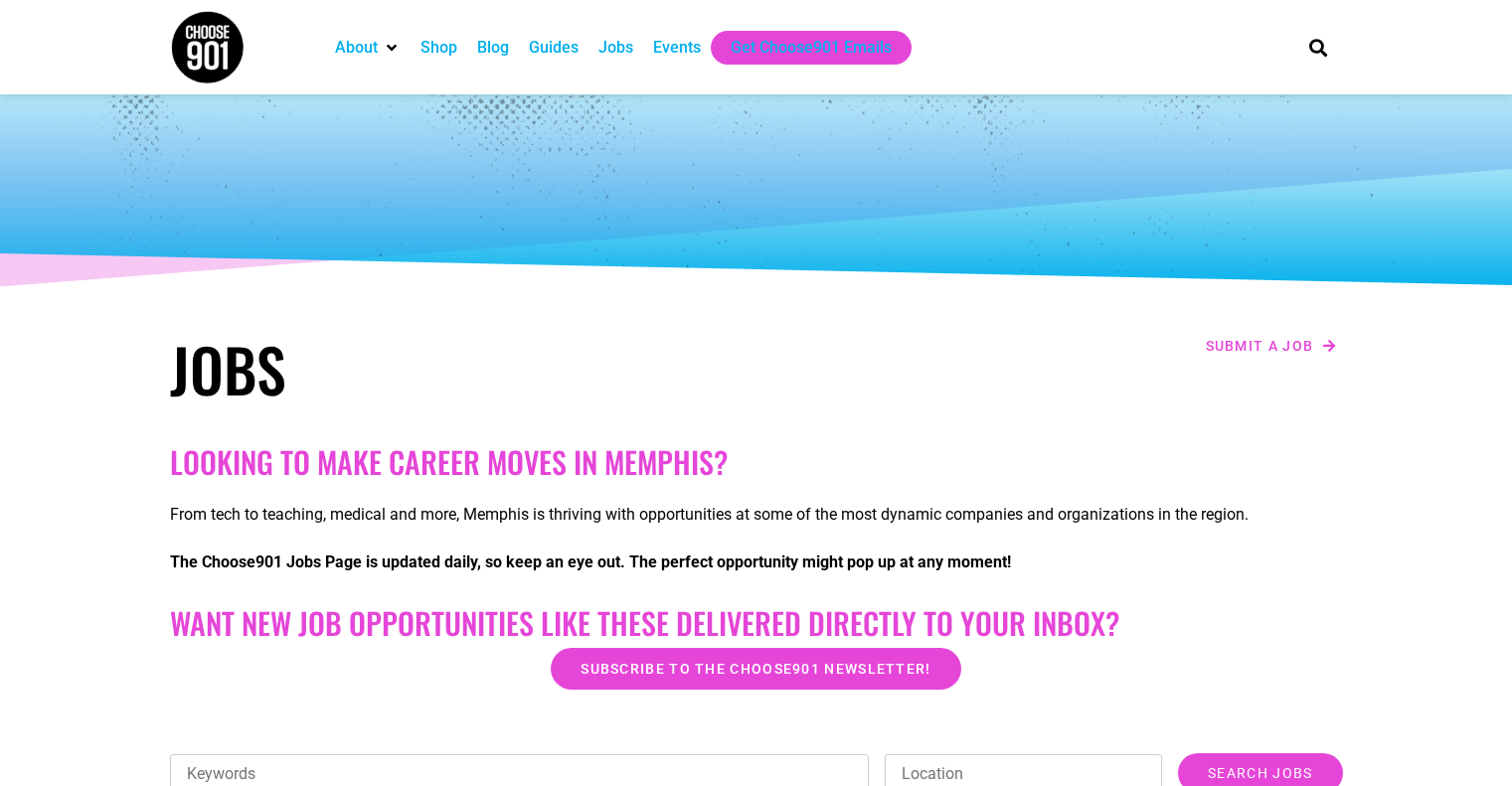 scroll, scrollTop: 0, scrollLeft: 0, axis: both 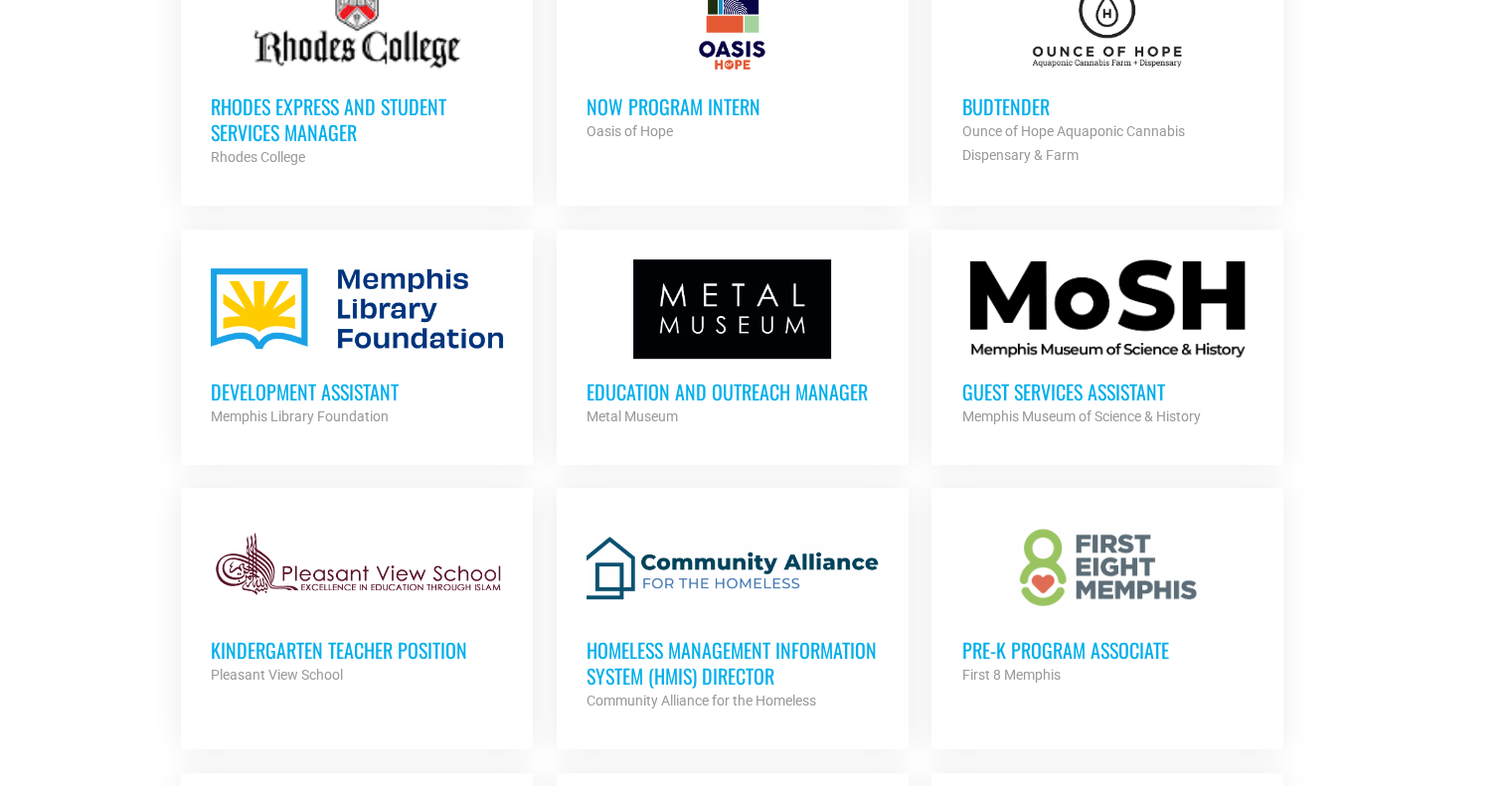 click on "Guest Services Assistant" at bounding box center [1107, 392] 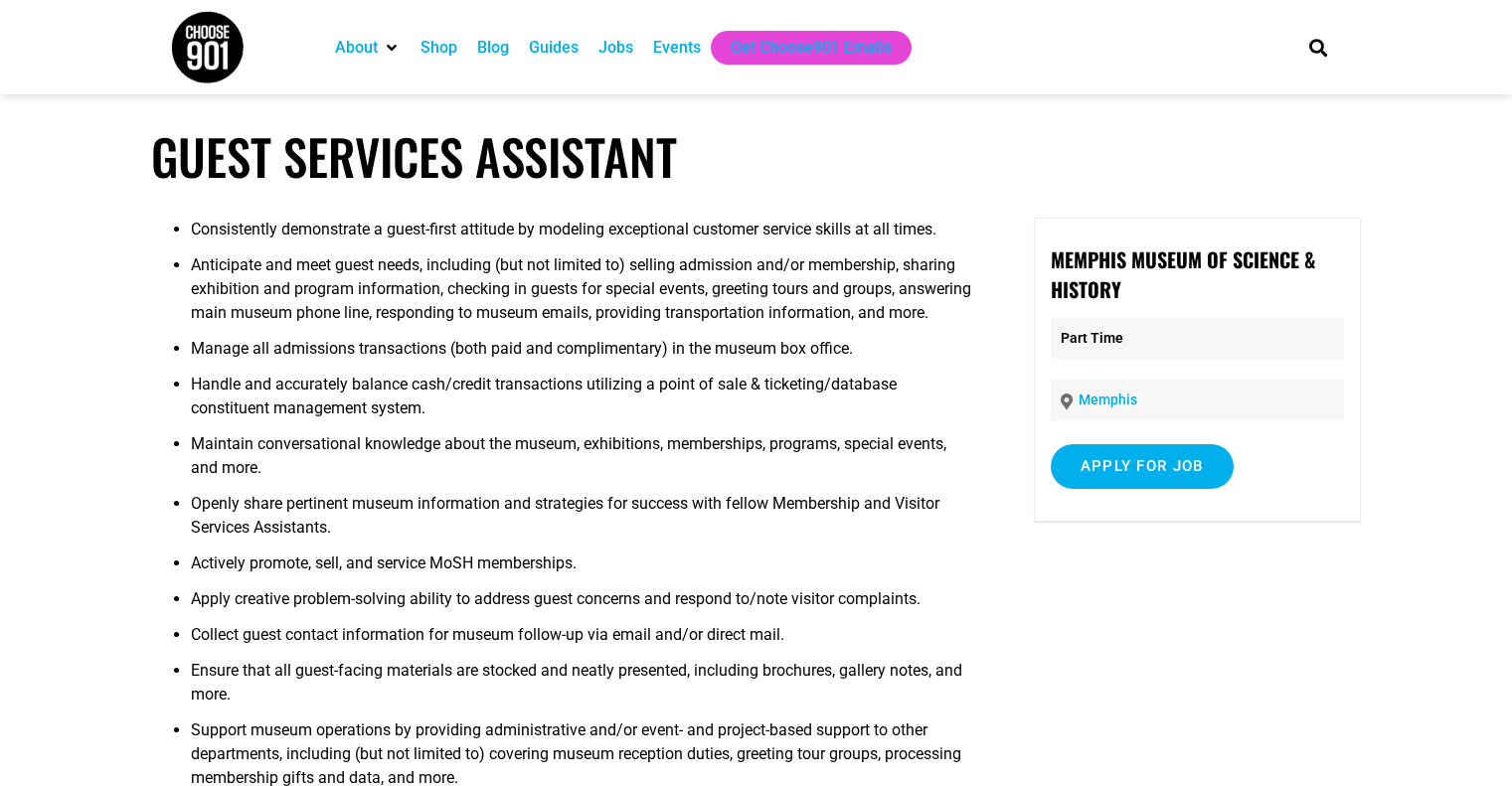 scroll, scrollTop: 0, scrollLeft: 0, axis: both 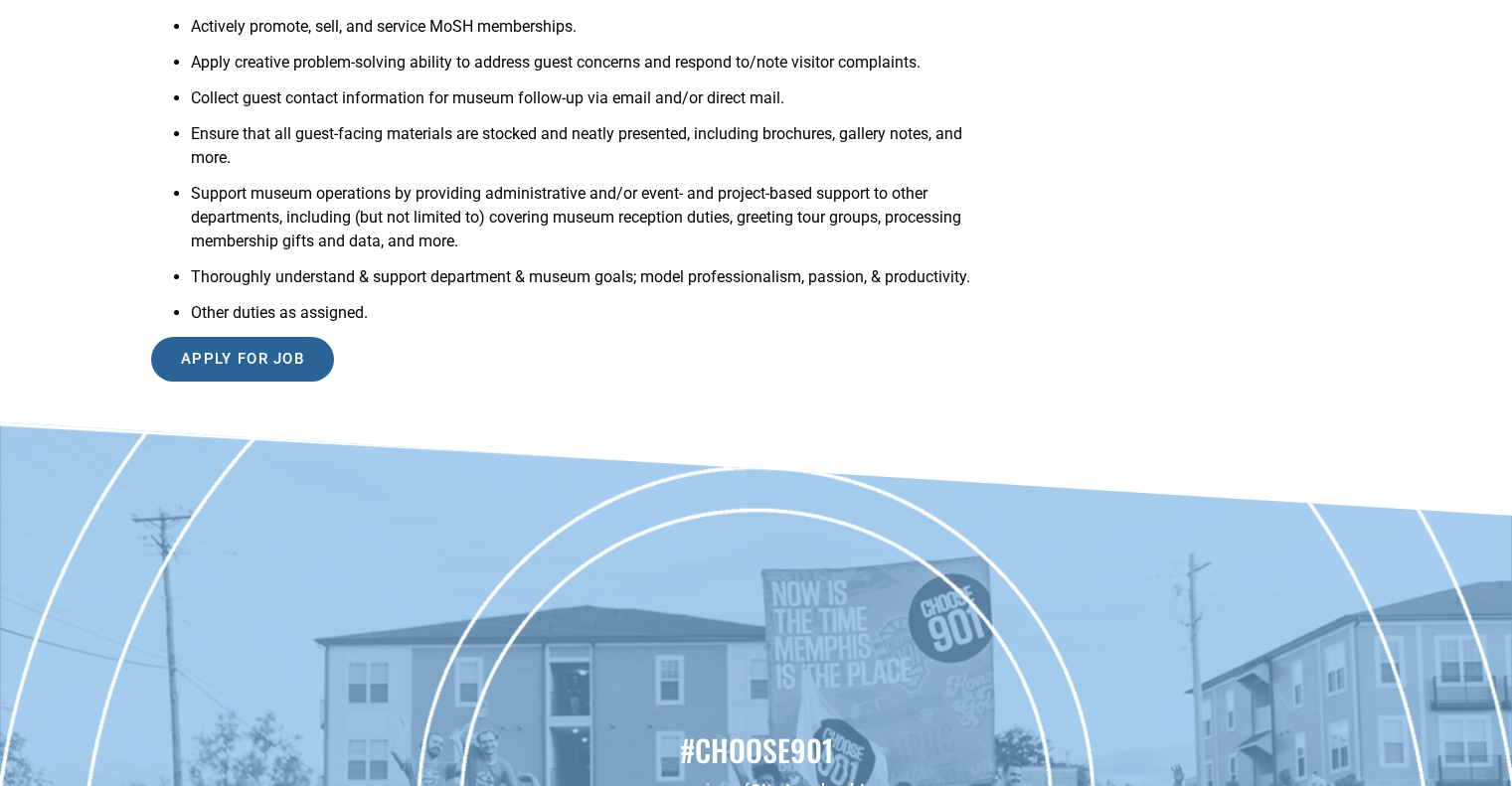 click on "Apply for job" at bounding box center [243, 359] 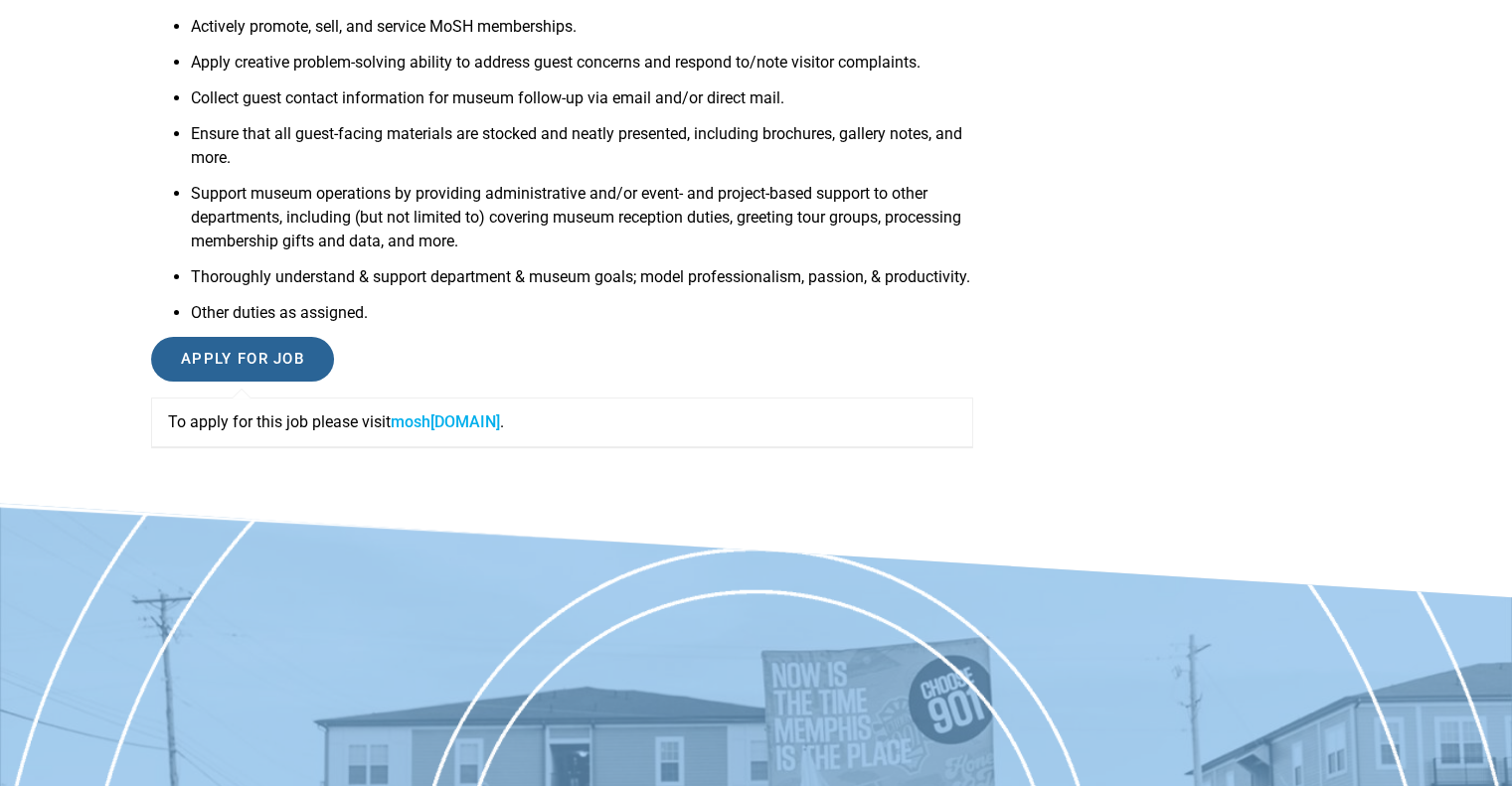 click on "moshmemphis.com" at bounding box center [445, 421] 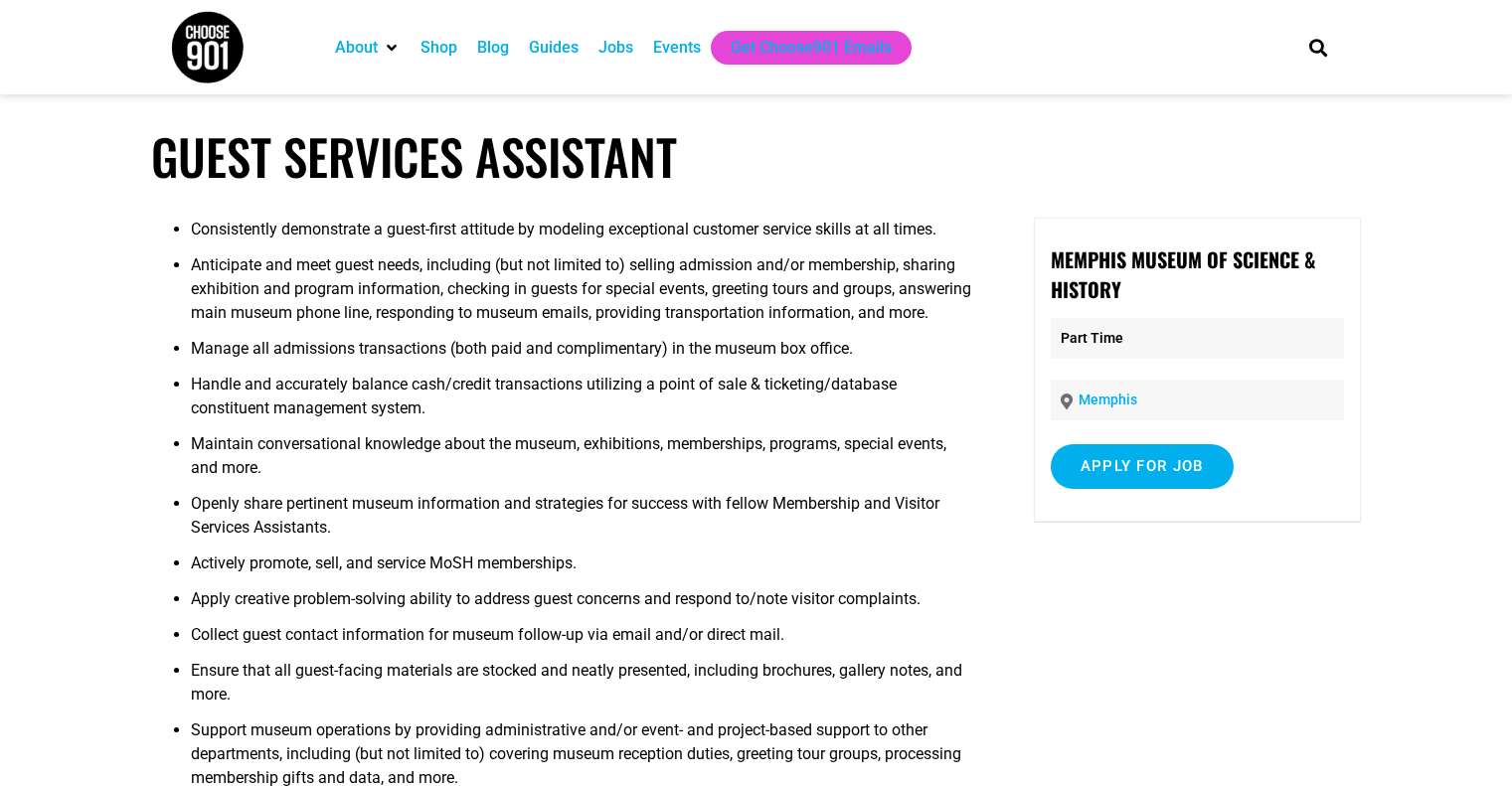 scroll, scrollTop: 537, scrollLeft: 0, axis: vertical 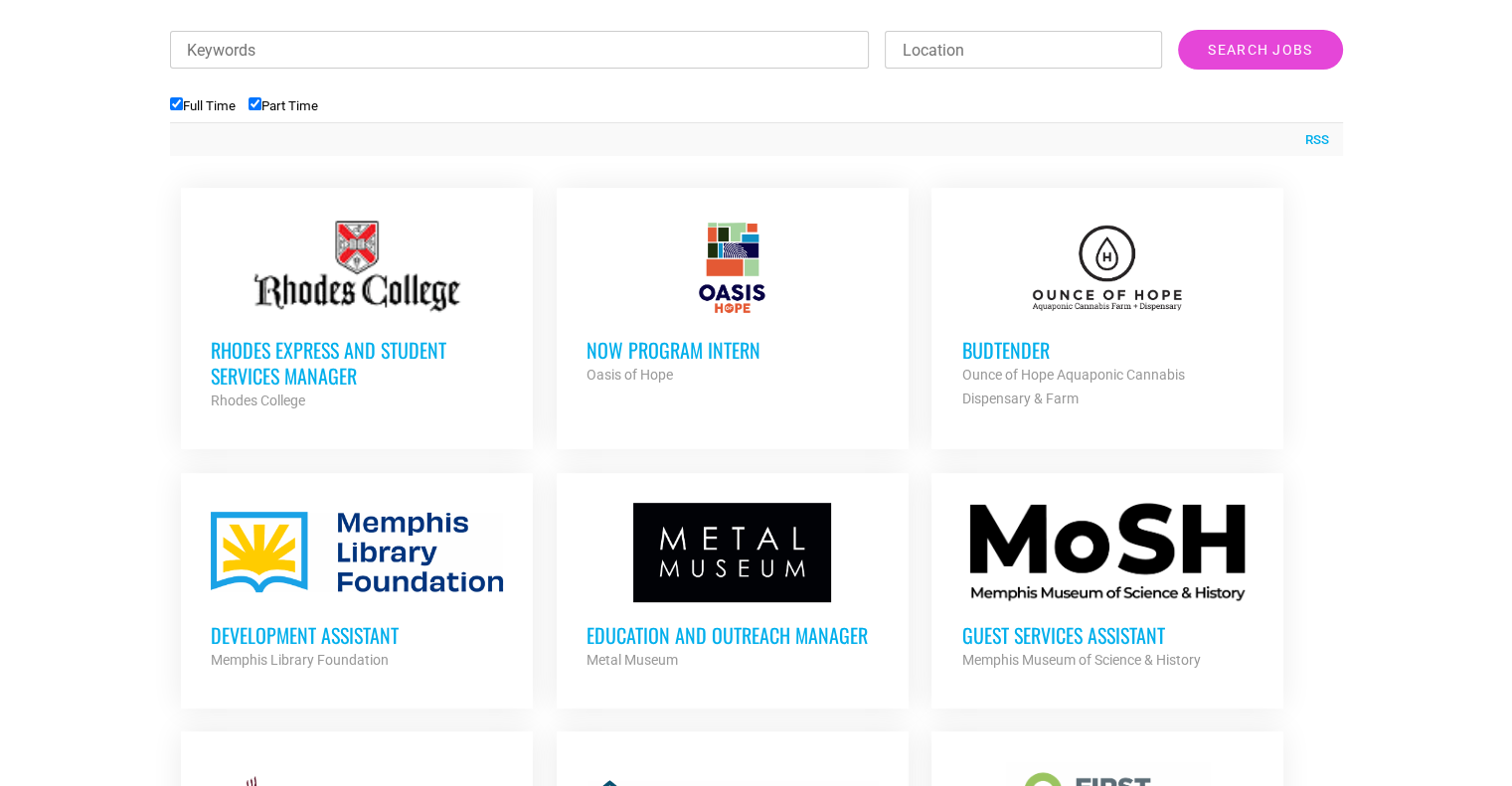 click on "Rhodes Express and Student Services Manager
Rhodes College
Partner Org
Full Time
NOW Program Intern
Oasis of Hope
Partner Org
Part Time
Budtender
Ounce of Hope Aquaponic Cannabis Dispensary & Farm
Partner Org
Full Time
Development Assistant
Memphis Library Foundation
Partner Org
Full Time
Education and Outreach Manager
Metal Museum
Partner Org
Full Time" at bounding box center [756, 1208] 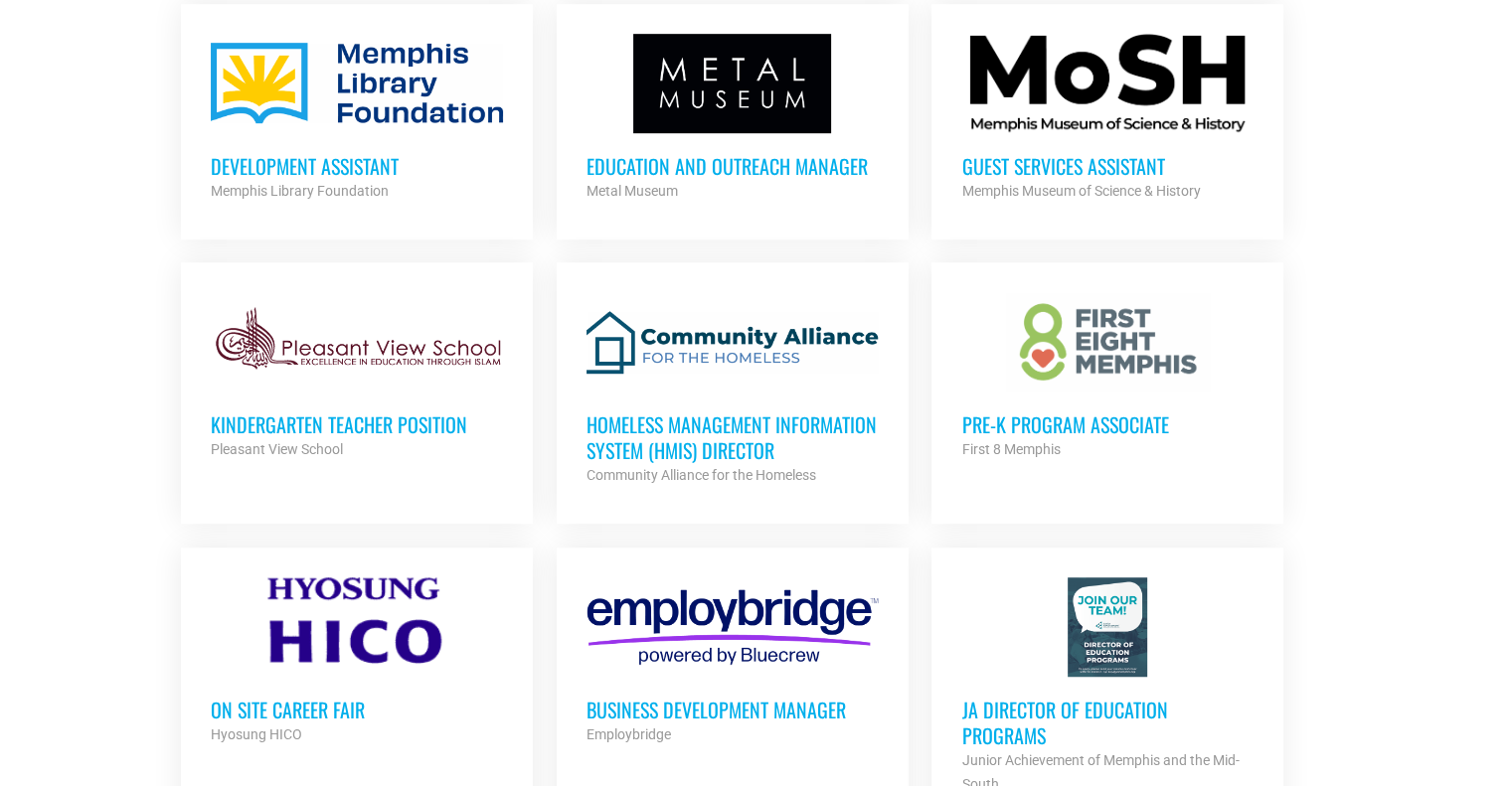 scroll, scrollTop: 1197, scrollLeft: 0, axis: vertical 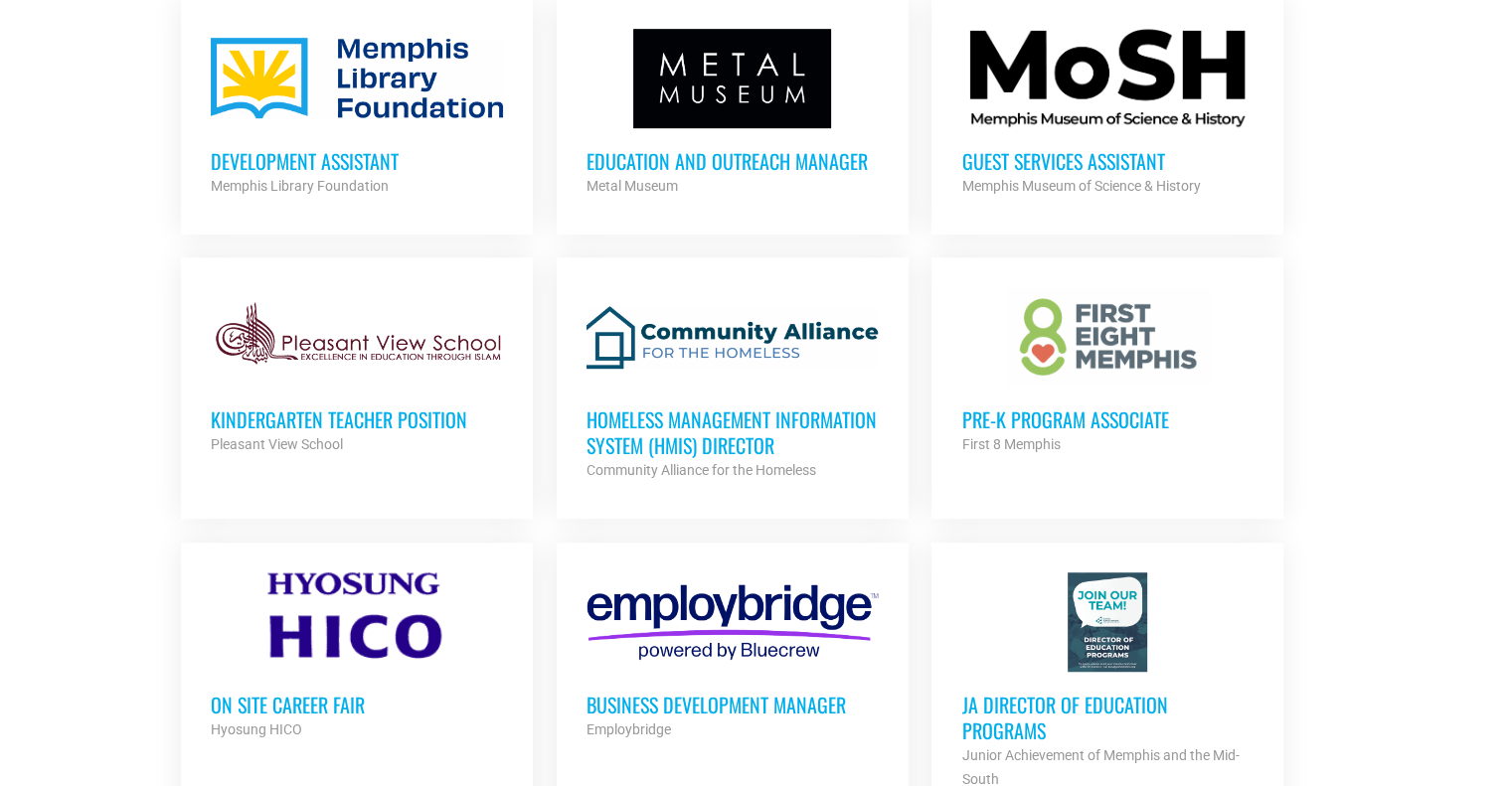 click on "Pre-K Program Associate
First 8 Memphis
Partner Org
Full Time" at bounding box center [1107, 372] 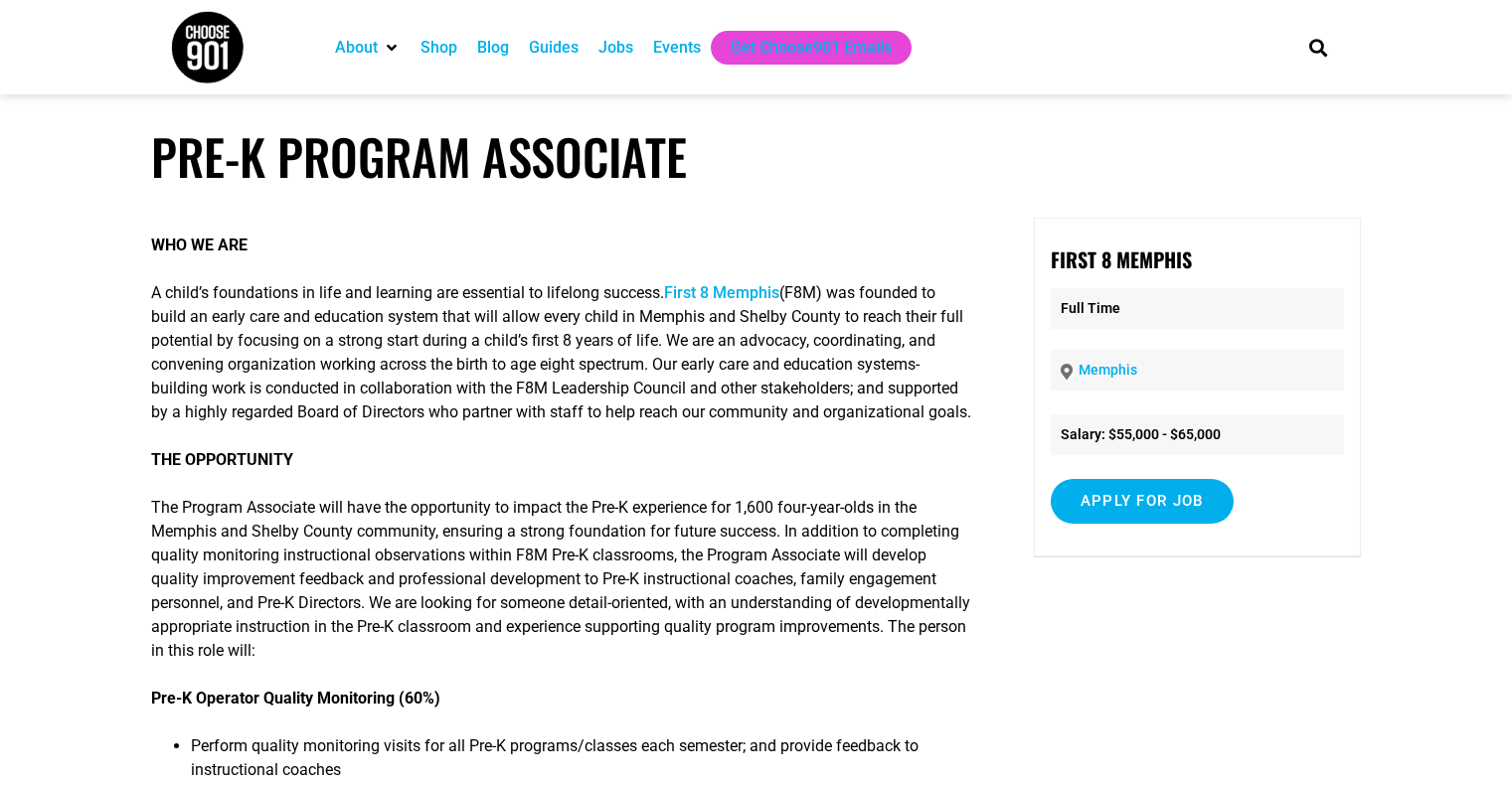scroll, scrollTop: 0, scrollLeft: 0, axis: both 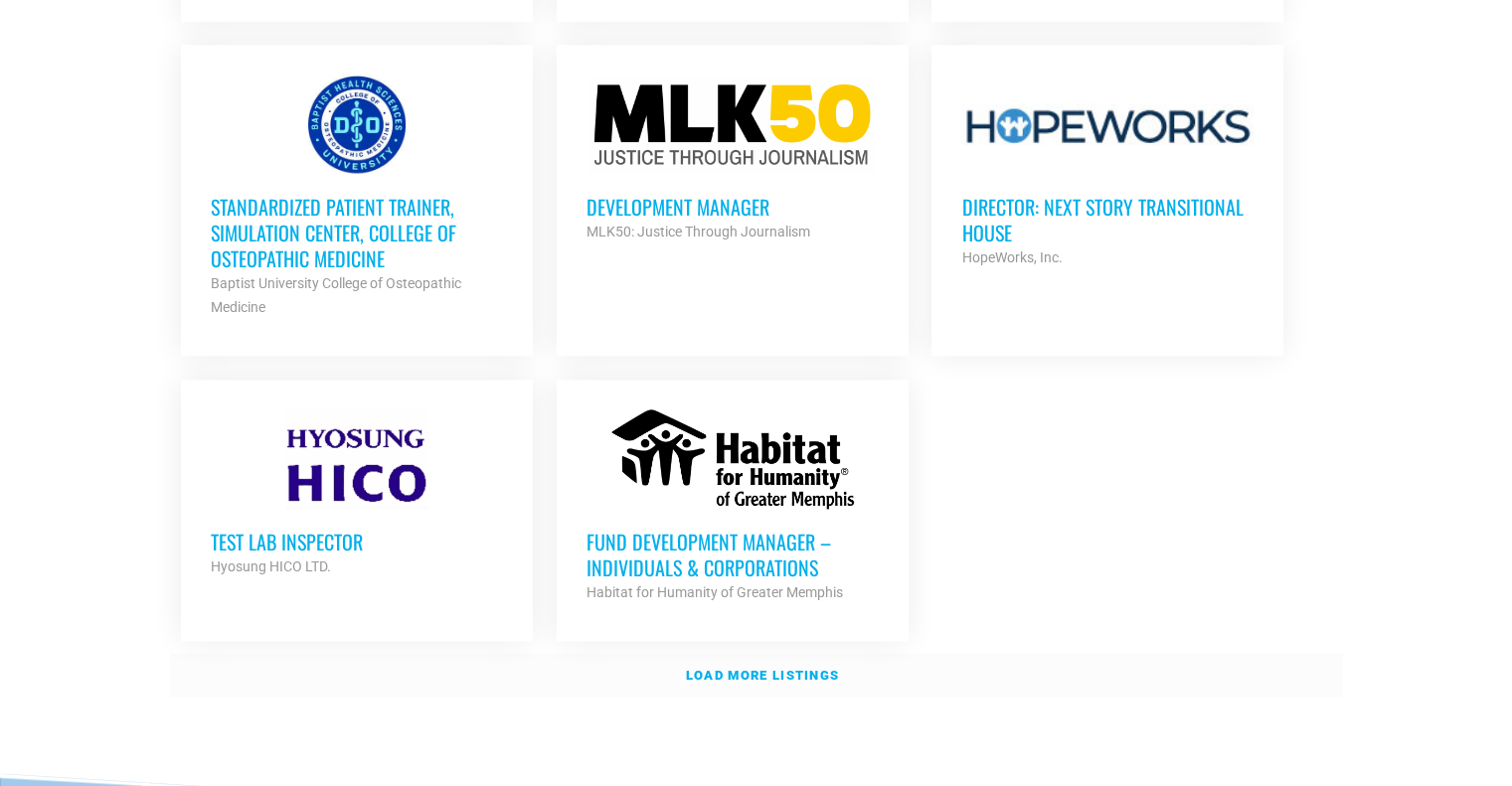 click on "Load more listings" at bounding box center [756, 676] 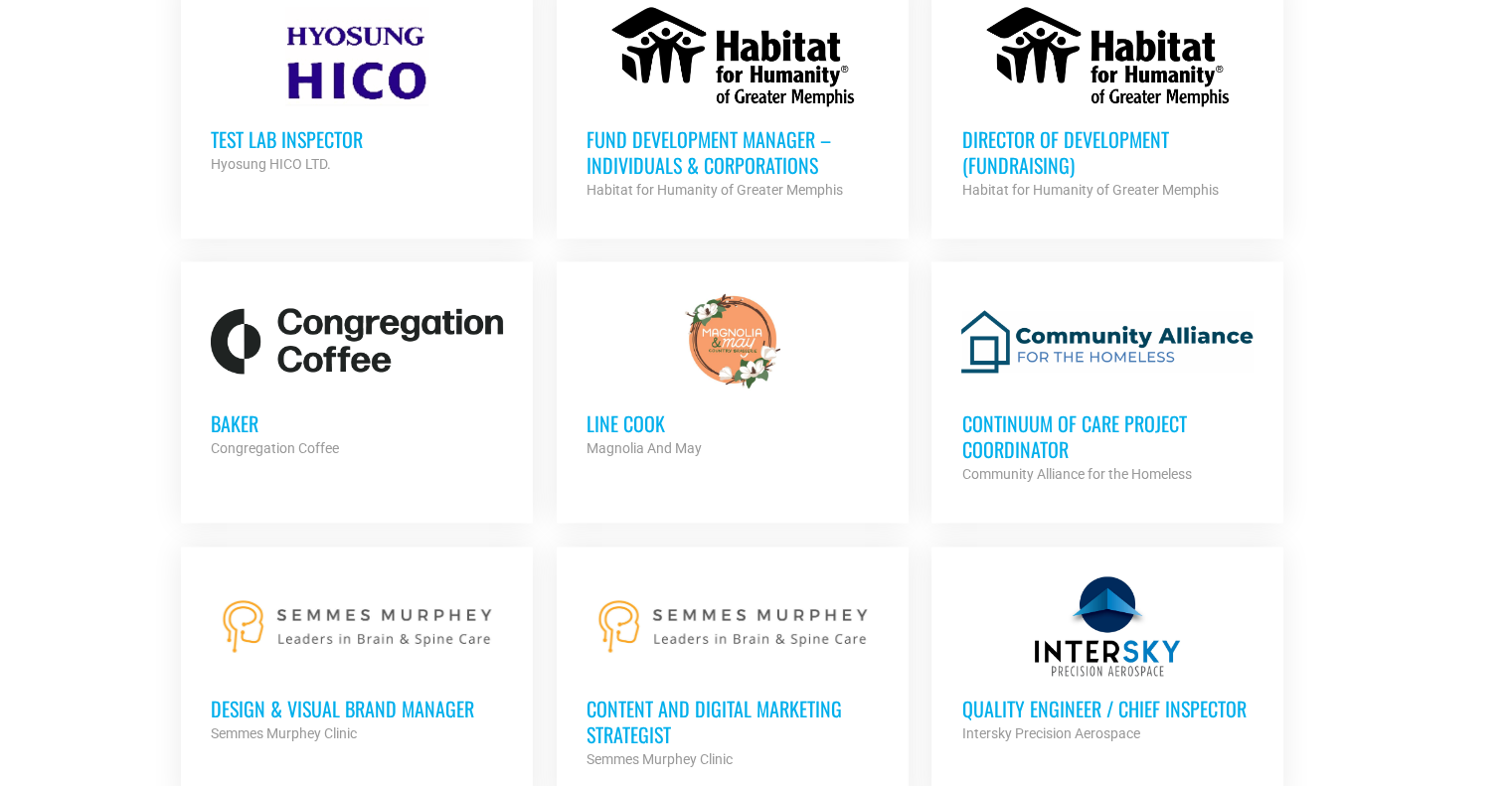 scroll, scrollTop: 2711, scrollLeft: 0, axis: vertical 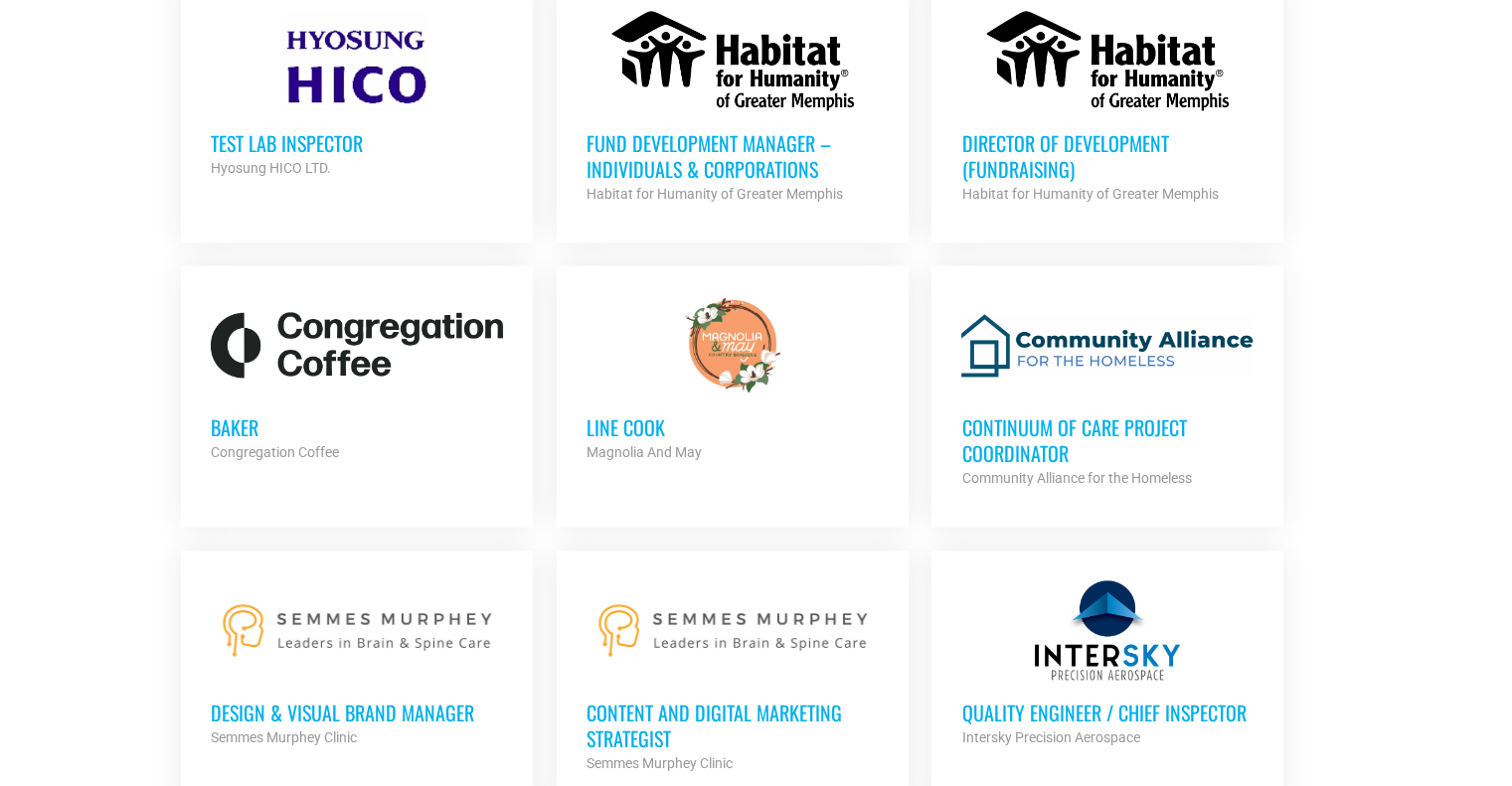 click on "Continuum of Care Project Coordinator" at bounding box center (1107, 440) 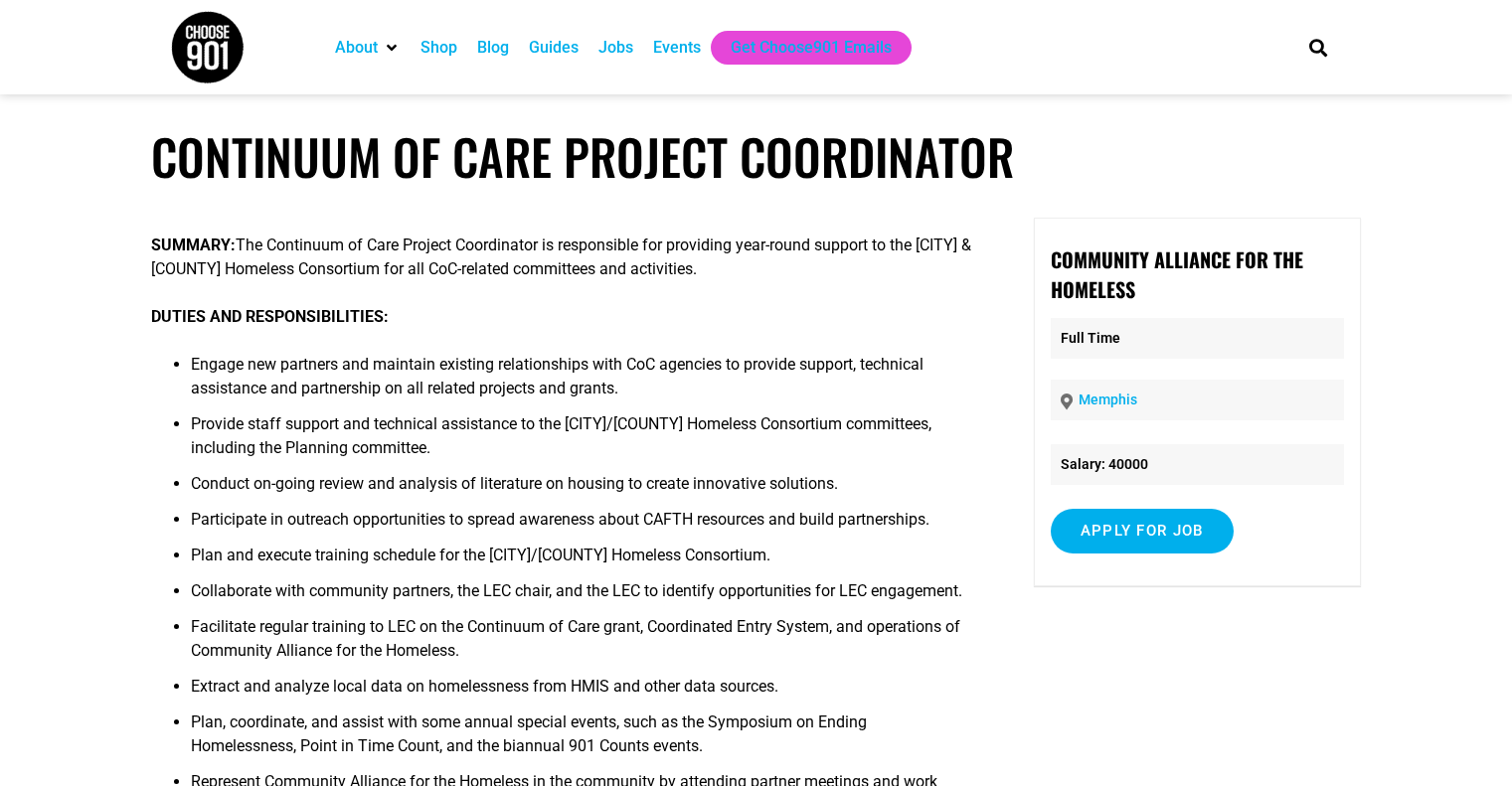 scroll, scrollTop: 0, scrollLeft: 0, axis: both 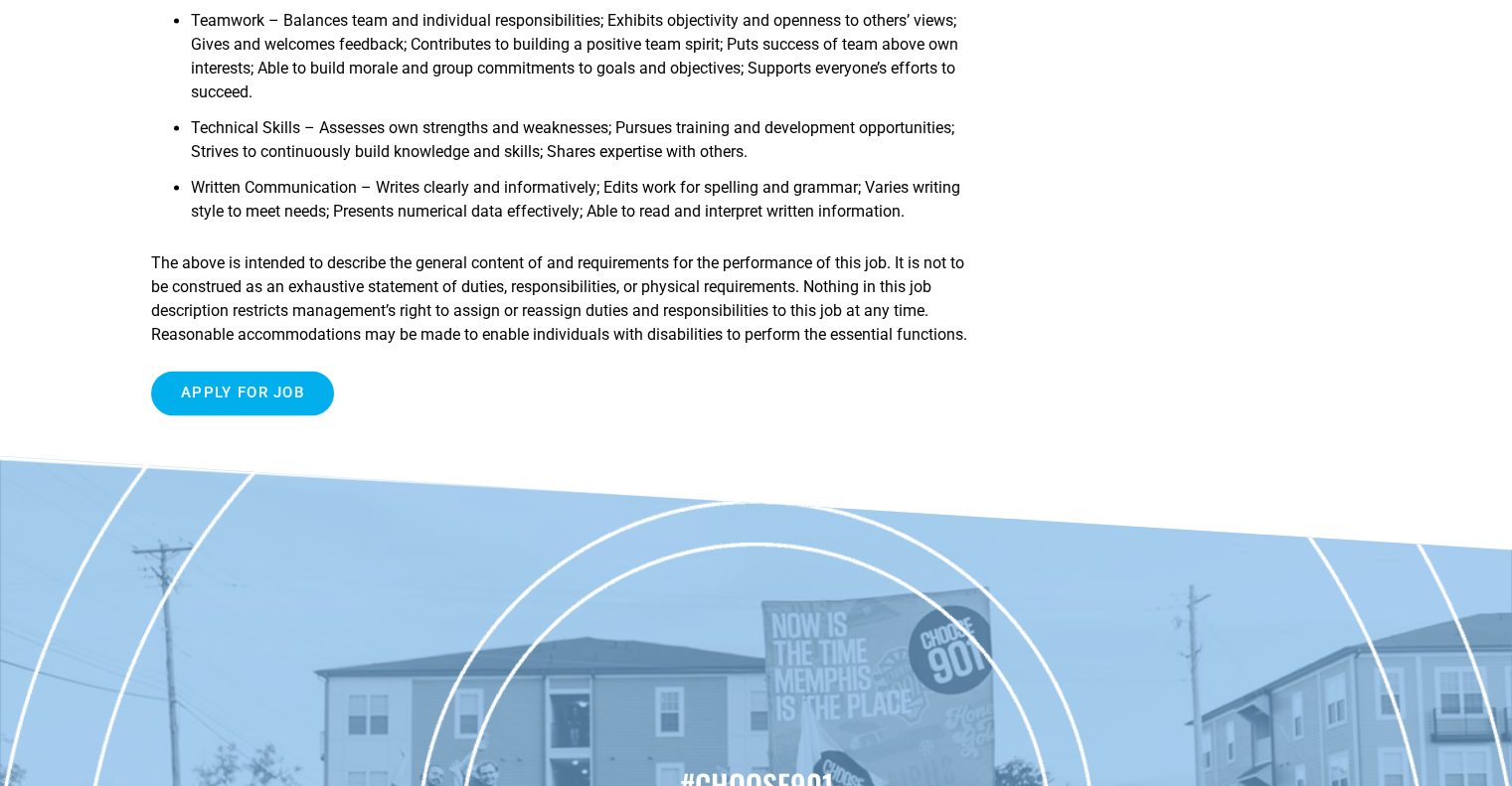 click on "SUMMARY:  The Continuum of Care Project Coordinator is responsible for providing year-round support to the Memphis & Shelby County Homeless Consortium for all CoC-related committees and activities.
DUTIES AND RESPONSIBILITIES:
Engage new partners and maintain existing relationships with CoC agencies to provide support, technical assistance and partnership on all related projects and grants.
Provide staff support and technical assistance to the Memphis/Shelby County Homeless Consortium committees, including the Planning committee.
Conduct on-going review and analysis of literature on housing to create innovative solutions.
Participate in outreach opportunities to spread awareness about CAFTH resources and build partnerships.
Plan and execute training schedule for the Memphis/Shelby County Homeless Consortium.
Collaborate with community partners, the LEC chair, and the LEC to identify opportunities for LEC engagement.
QUALIFICATIONS:" at bounding box center (756, -1176) 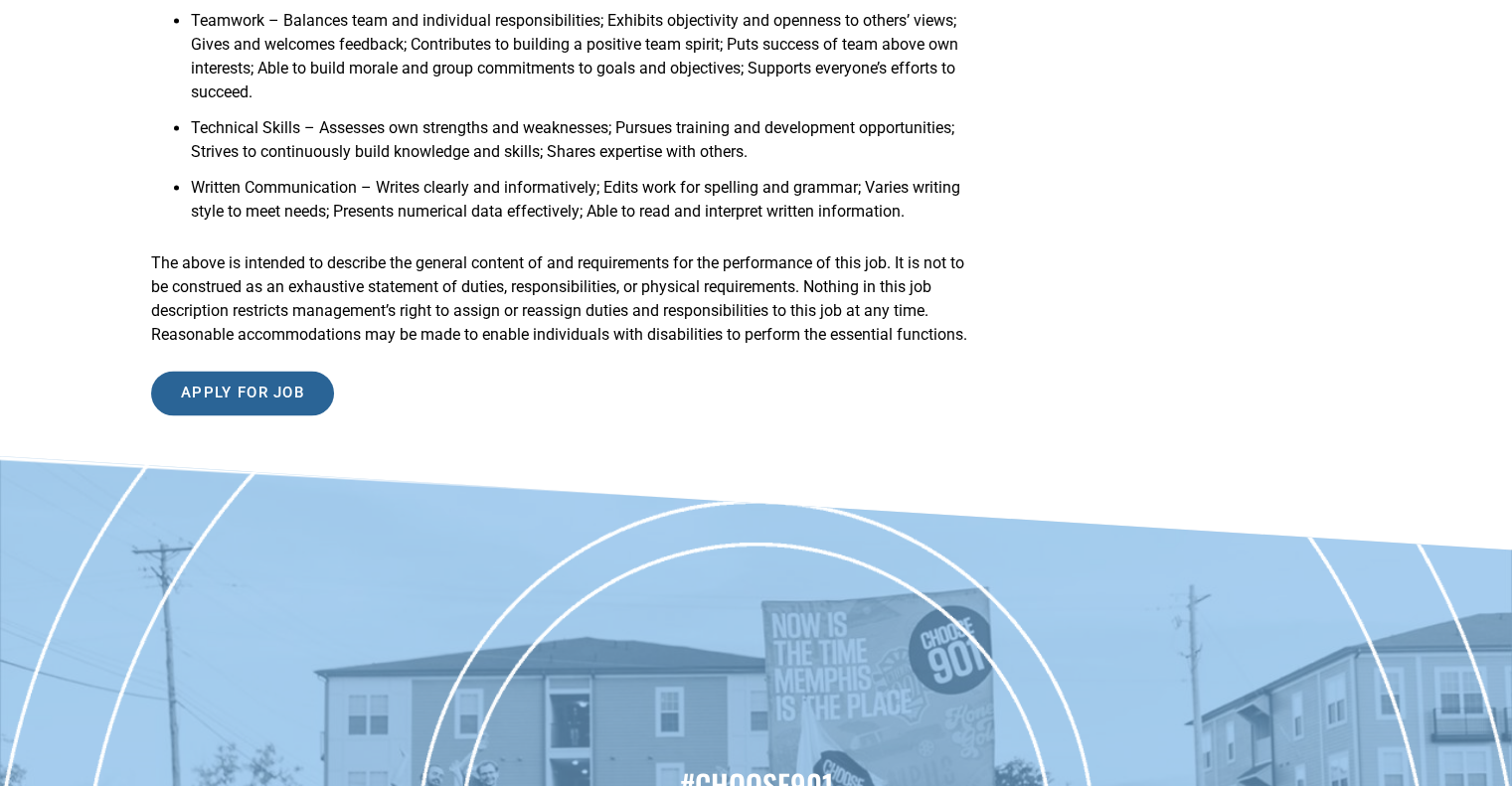 click on "Apply for job" at bounding box center [243, 393] 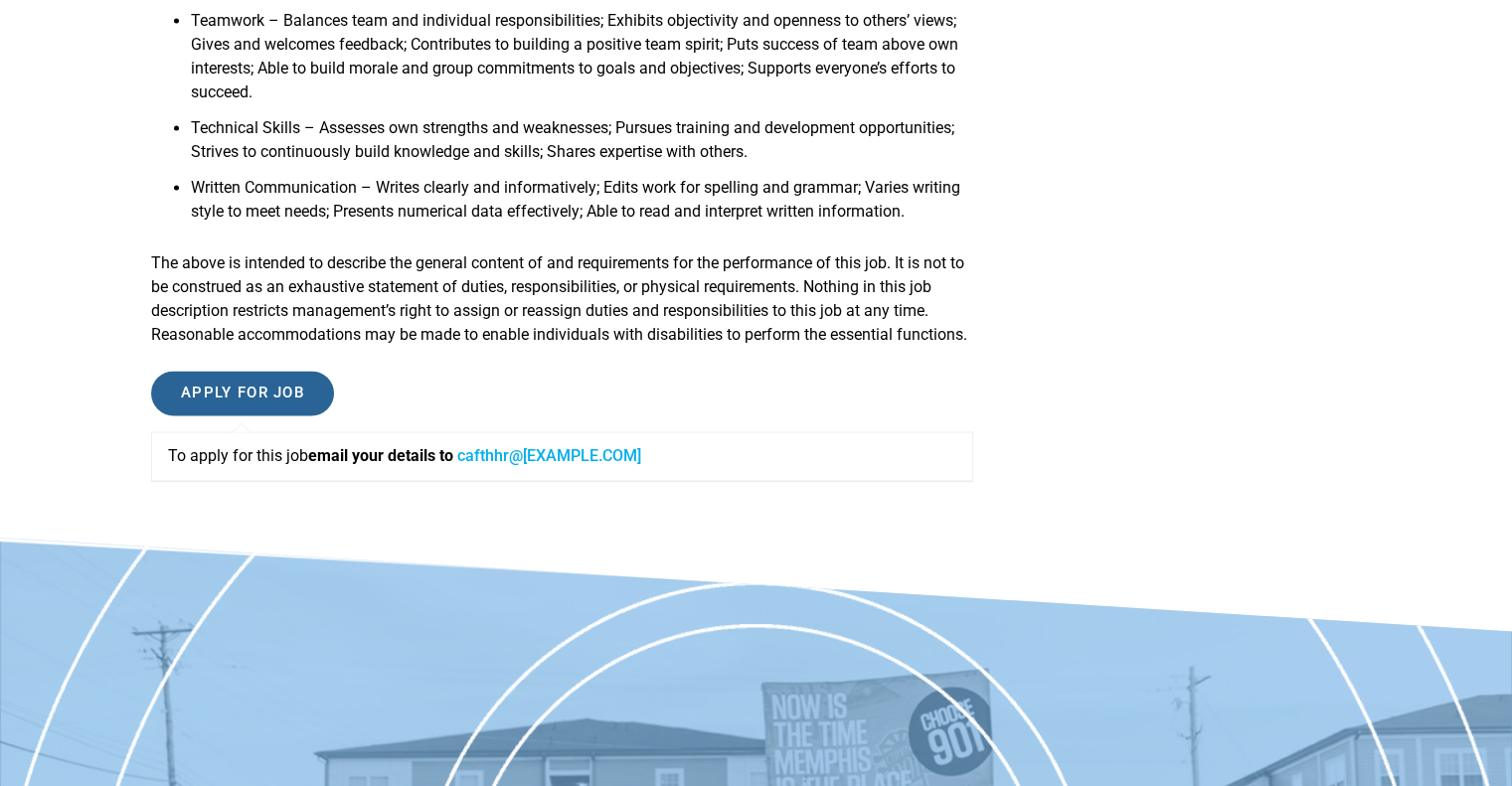 click on "Apply for job" at bounding box center (243, 393) 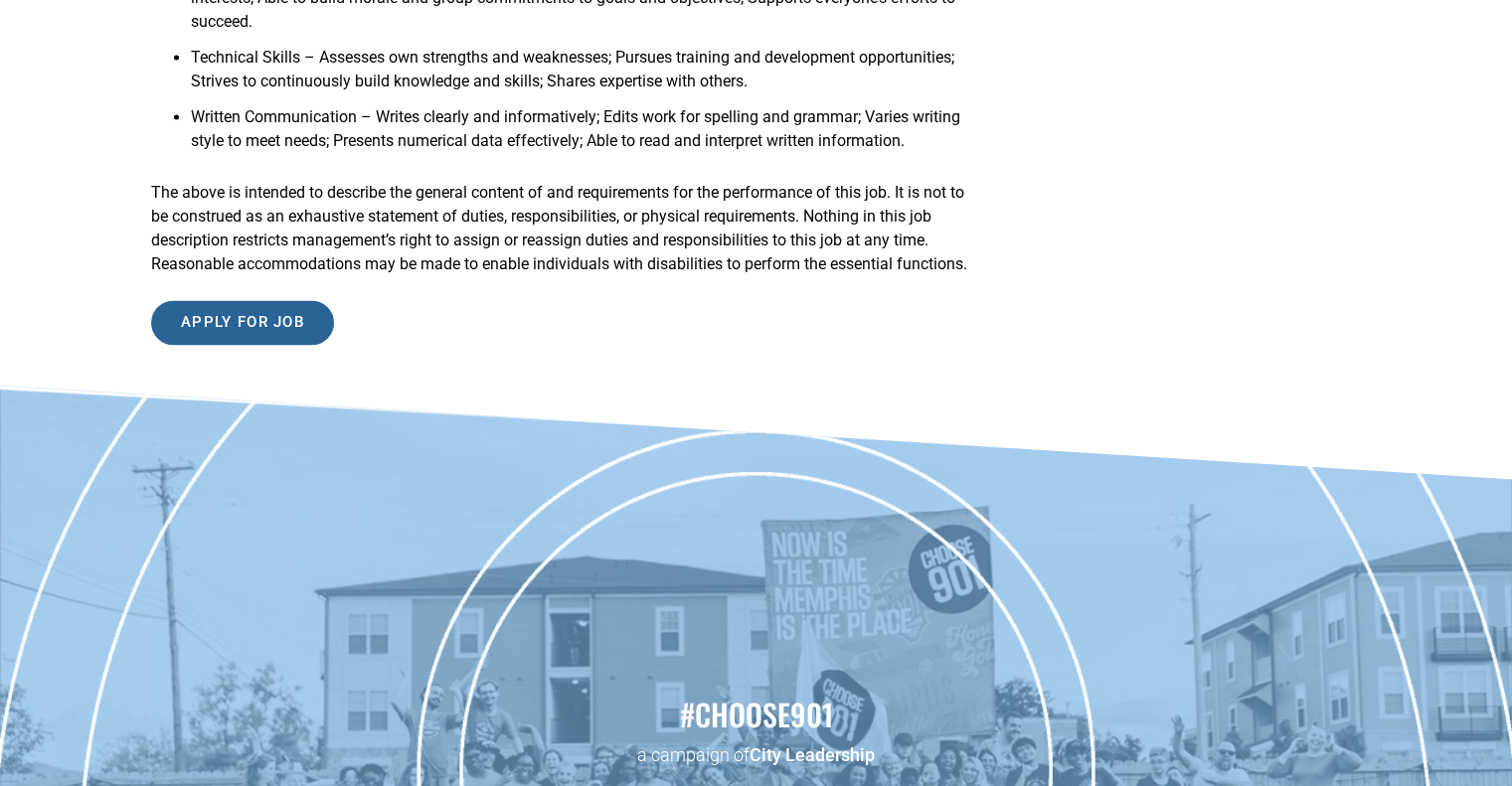 scroll, scrollTop: 3085, scrollLeft: 0, axis: vertical 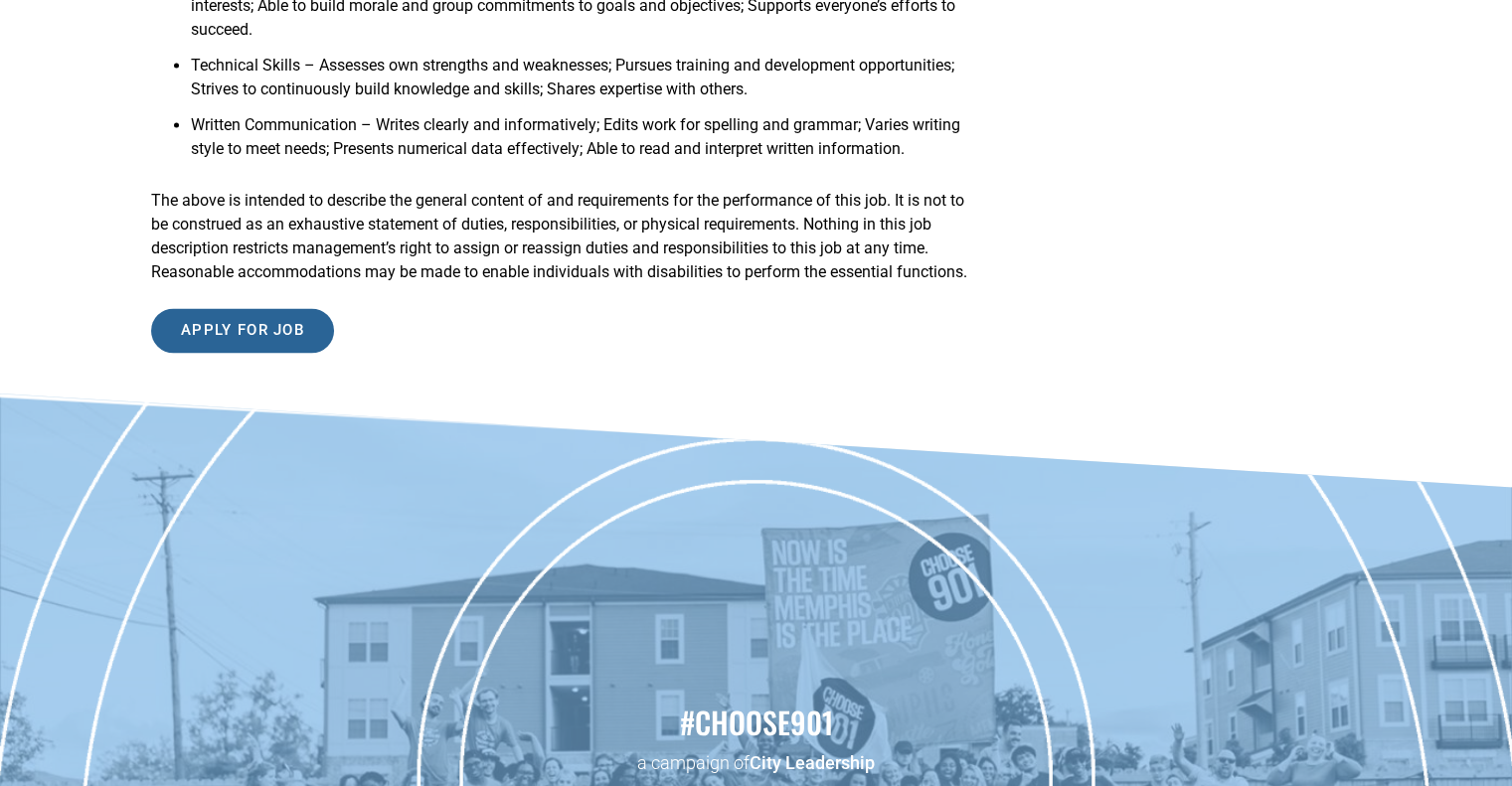 click on "Apply for job" at bounding box center [243, 330] 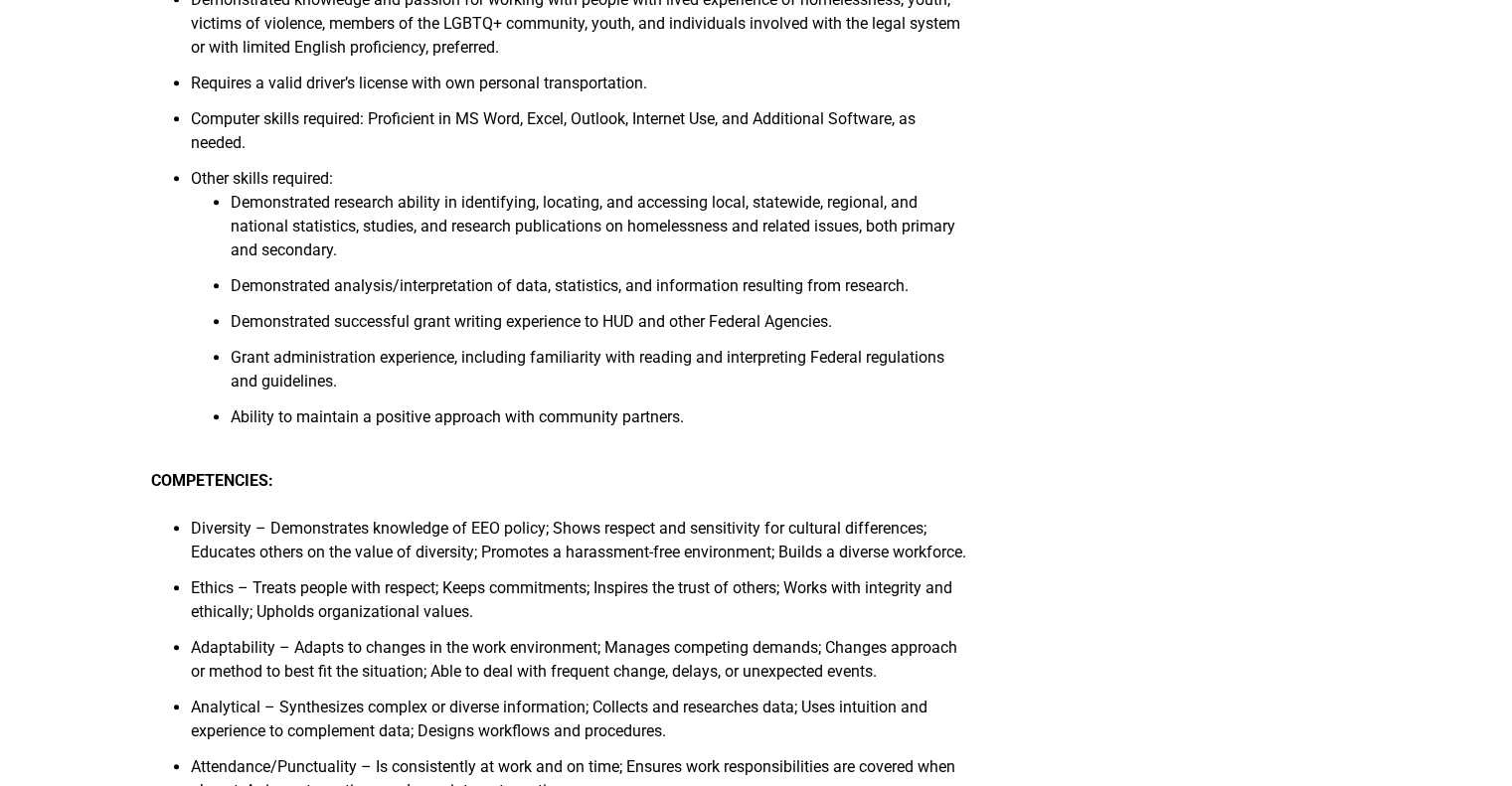 scroll, scrollTop: 0, scrollLeft: 0, axis: both 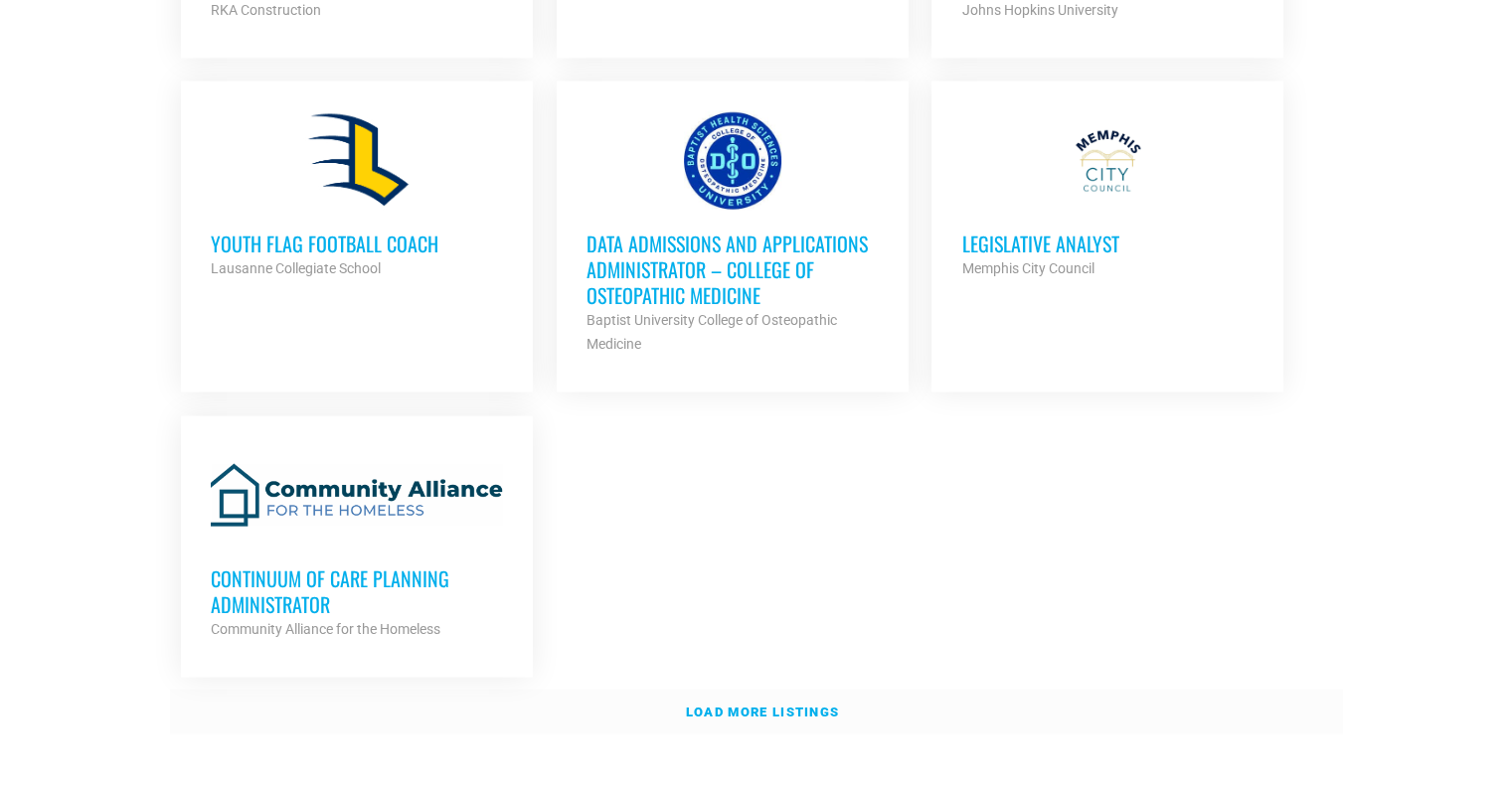 click on "Load more listings" at bounding box center [756, 712] 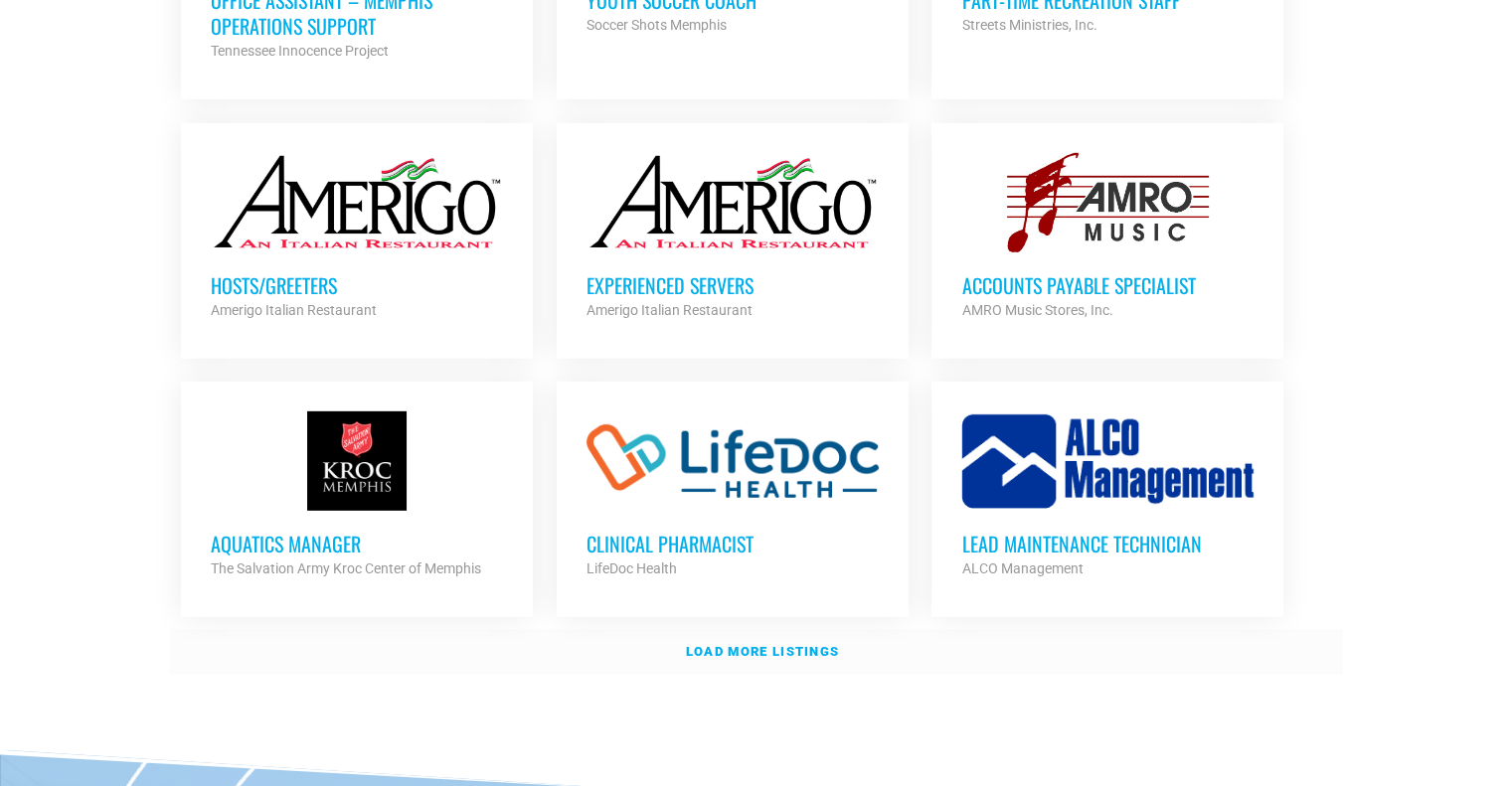 scroll, scrollTop: 6011, scrollLeft: 0, axis: vertical 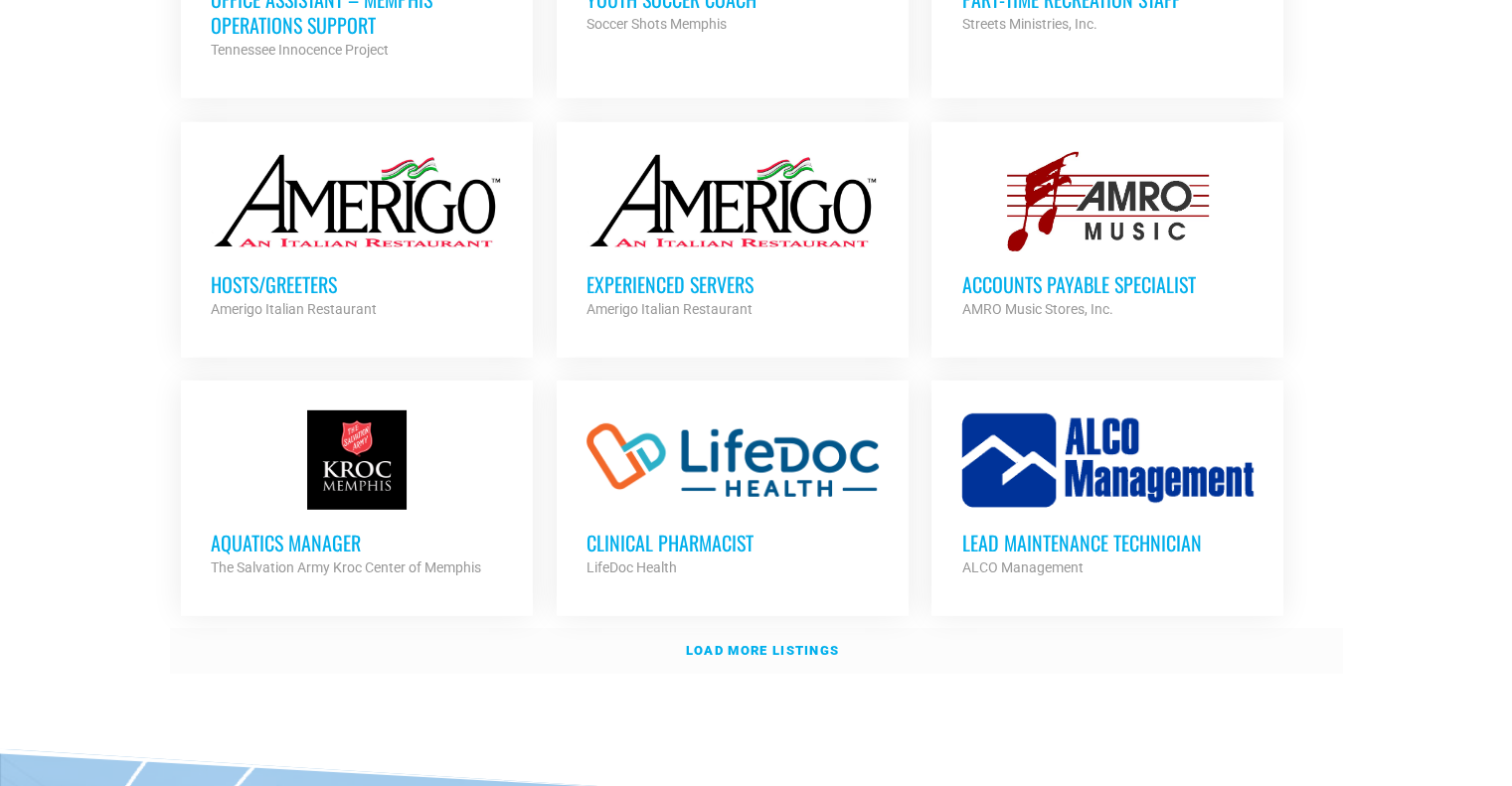 click on "Load more listings" at bounding box center (756, 651) 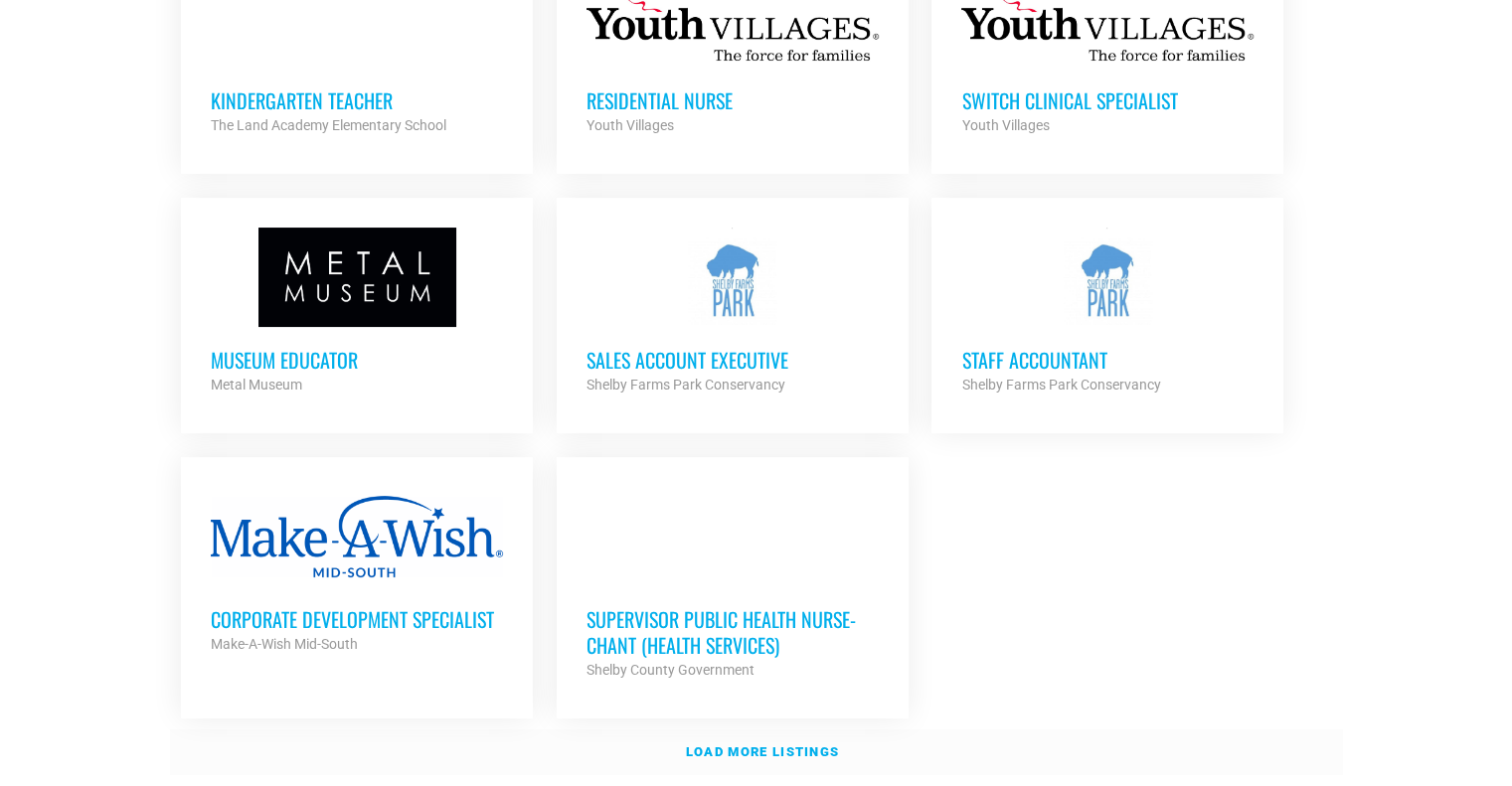 scroll, scrollTop: 7800, scrollLeft: 0, axis: vertical 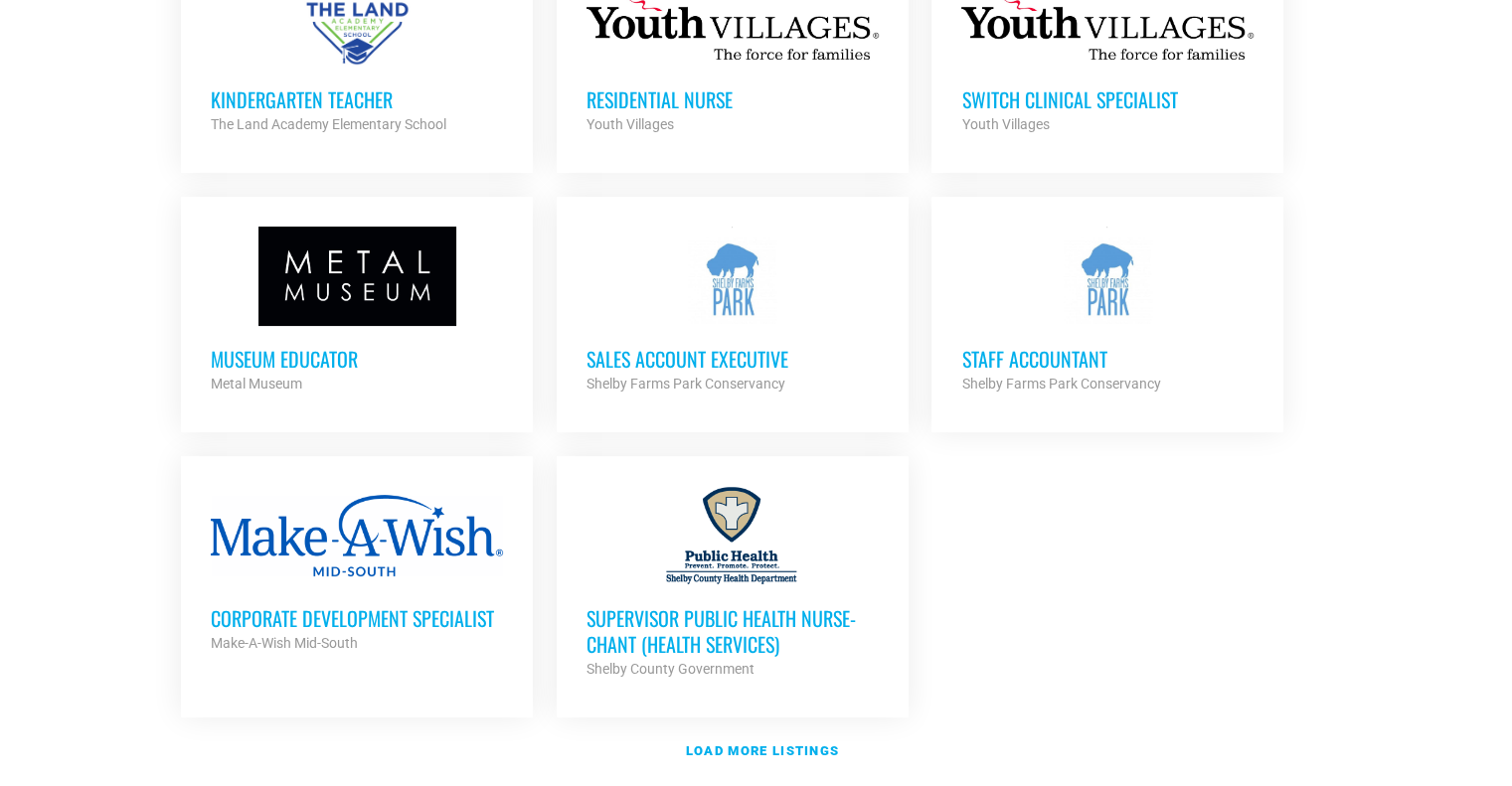 click on "Make-A-Wish Mid-South" at bounding box center (284, 643) 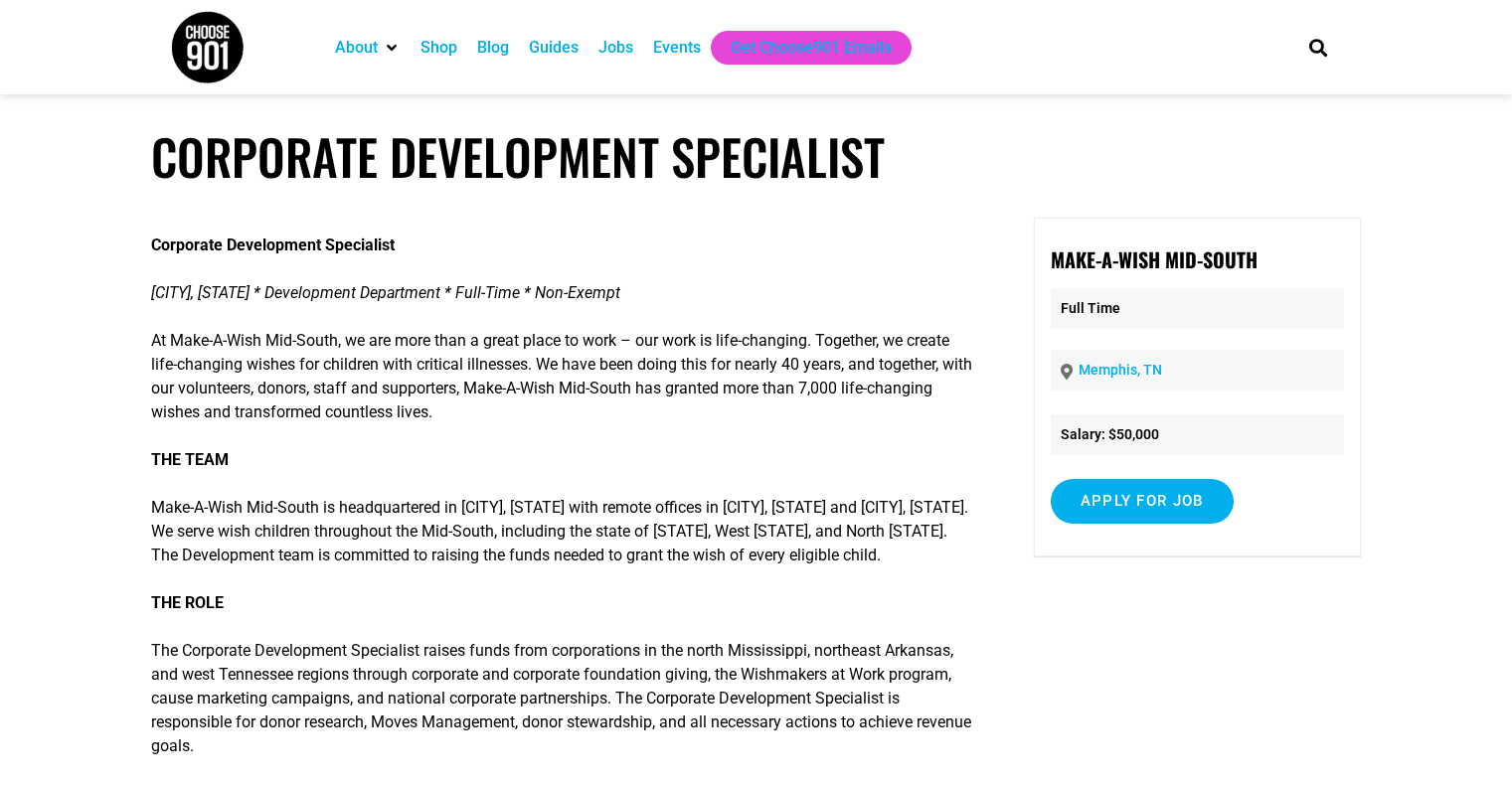 scroll, scrollTop: 0, scrollLeft: 0, axis: both 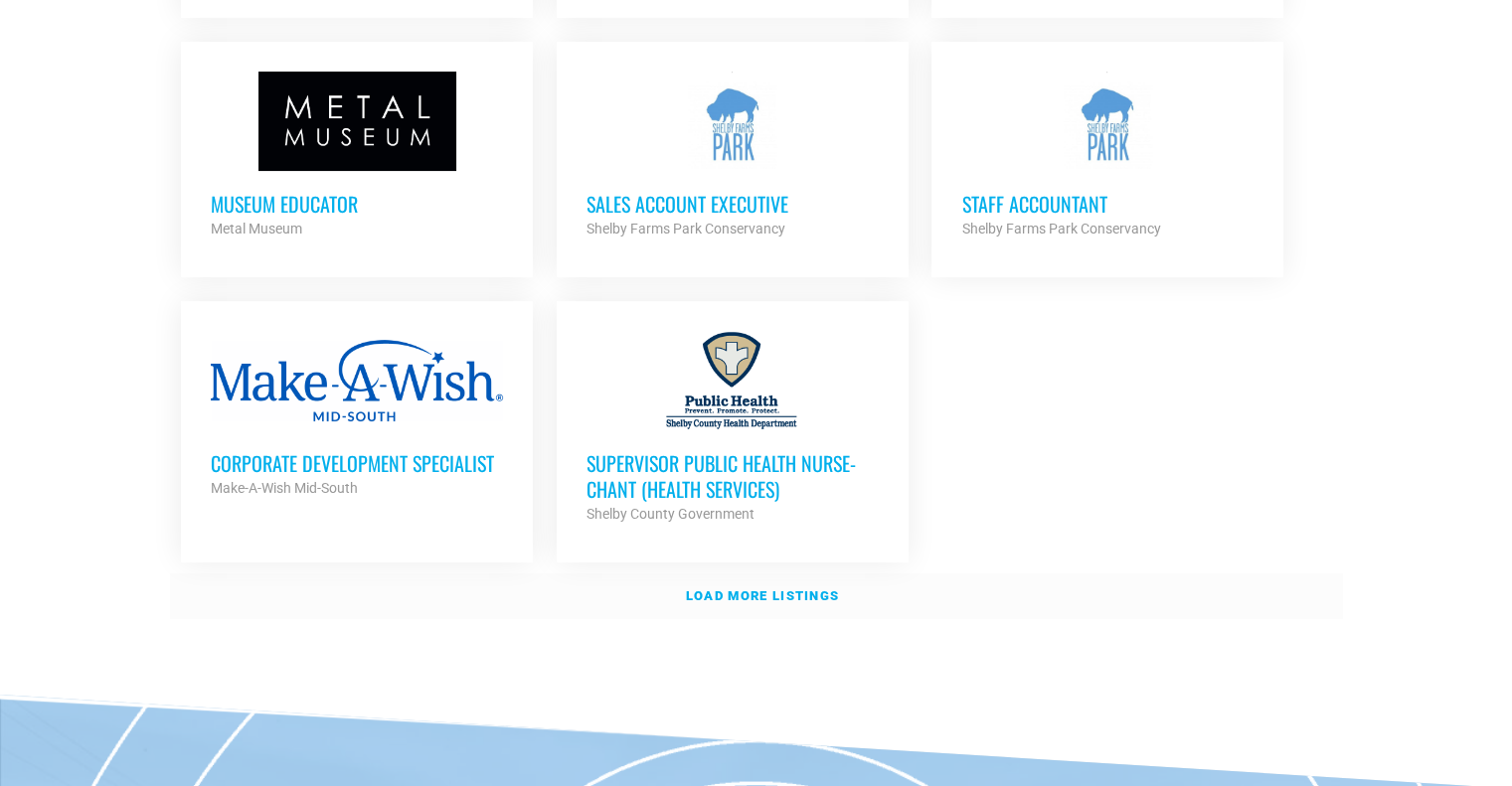 click on "Load more listings" at bounding box center (756, 596) 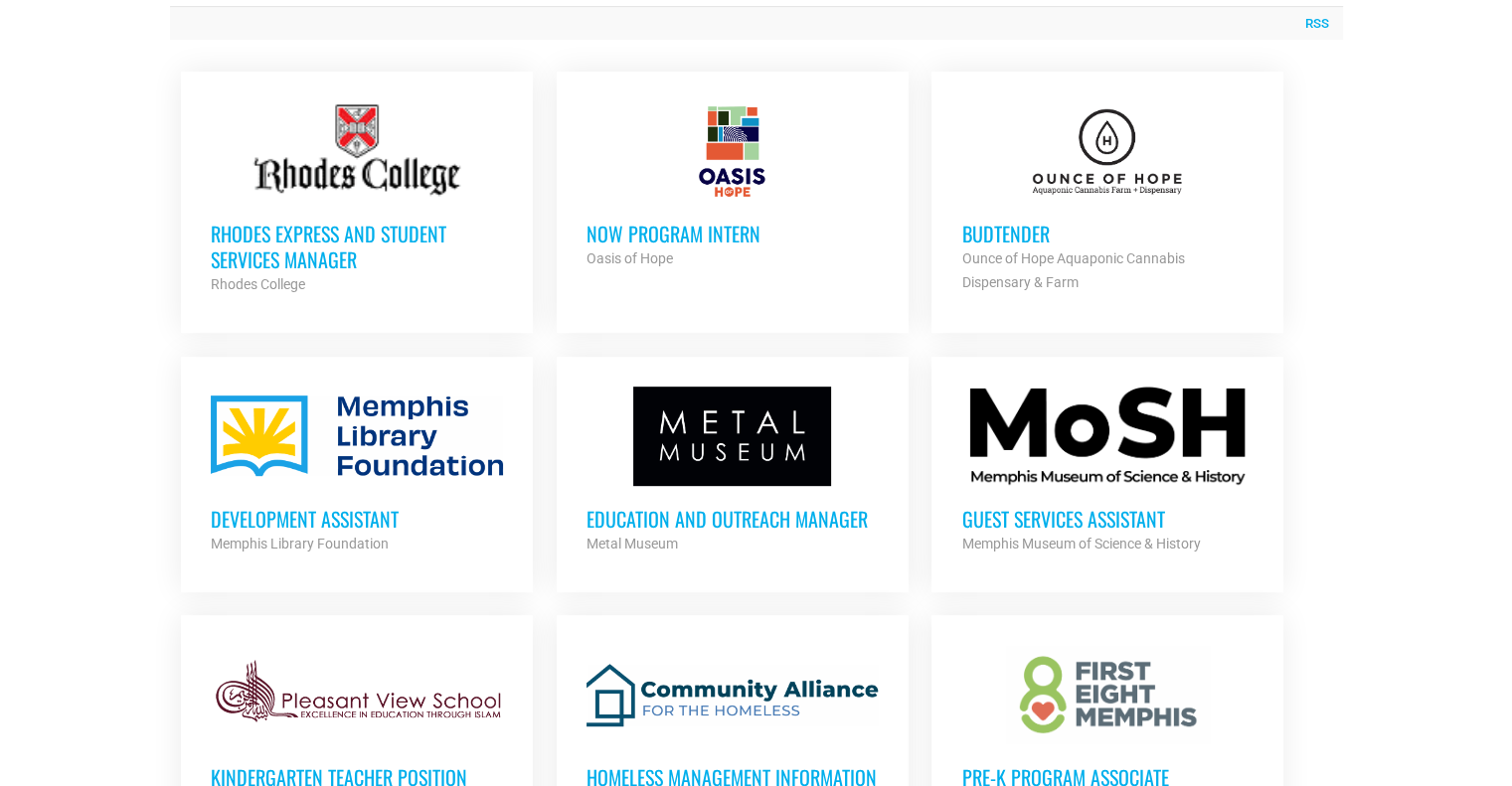 scroll, scrollTop: 859, scrollLeft: 0, axis: vertical 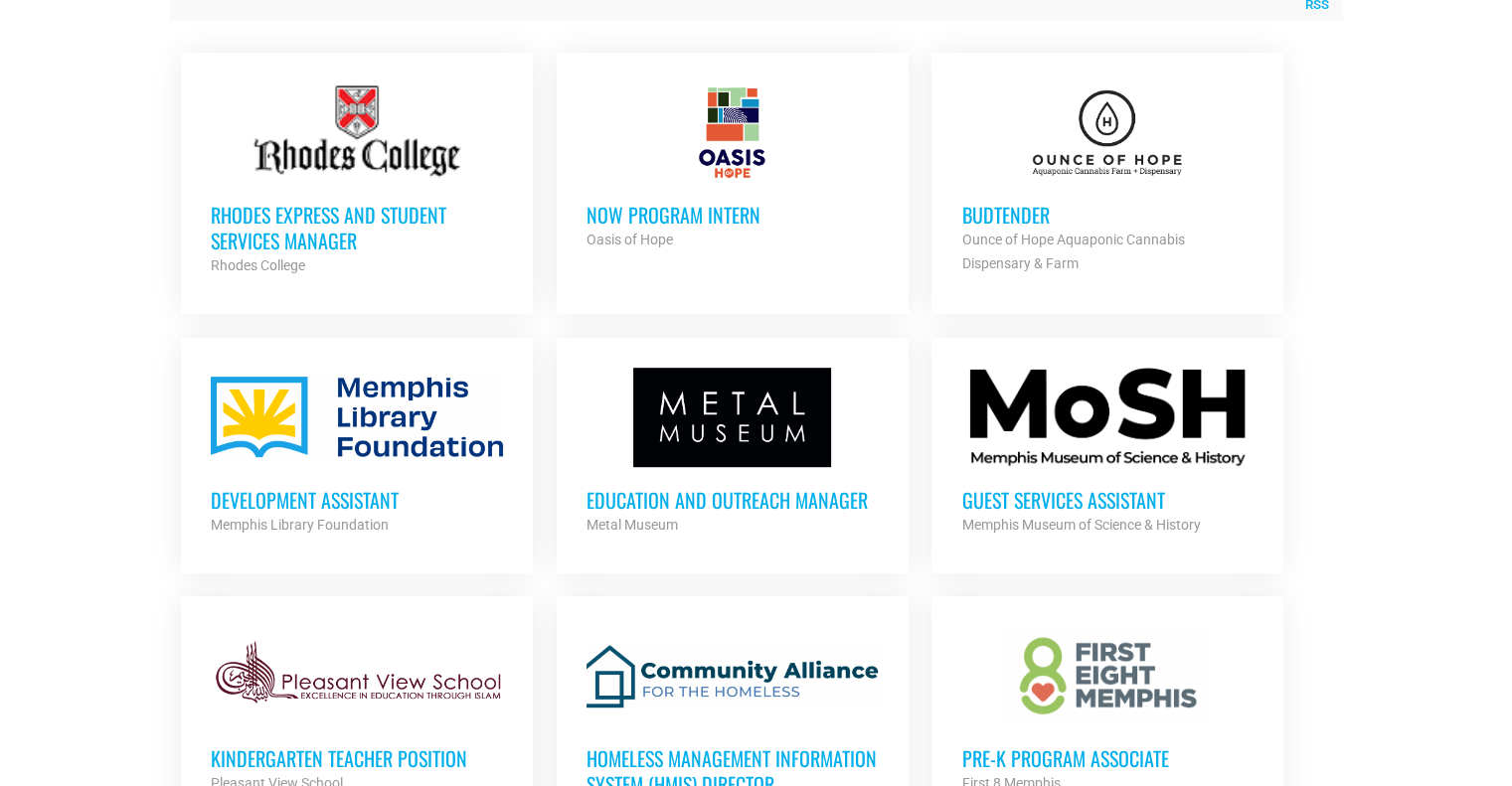 click on "Memphis Library Foundation" at bounding box center [357, 525] 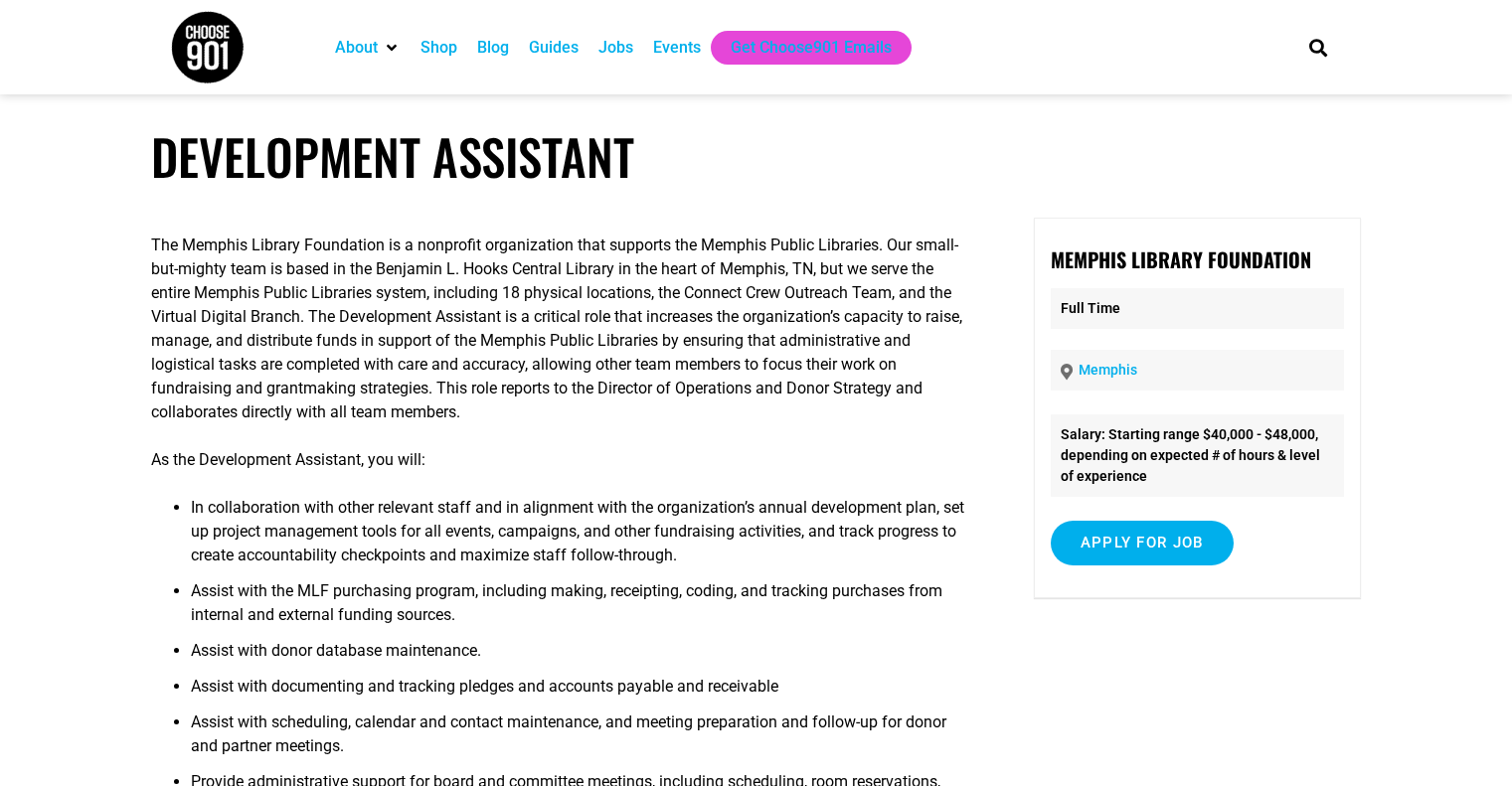 scroll, scrollTop: 0, scrollLeft: 0, axis: both 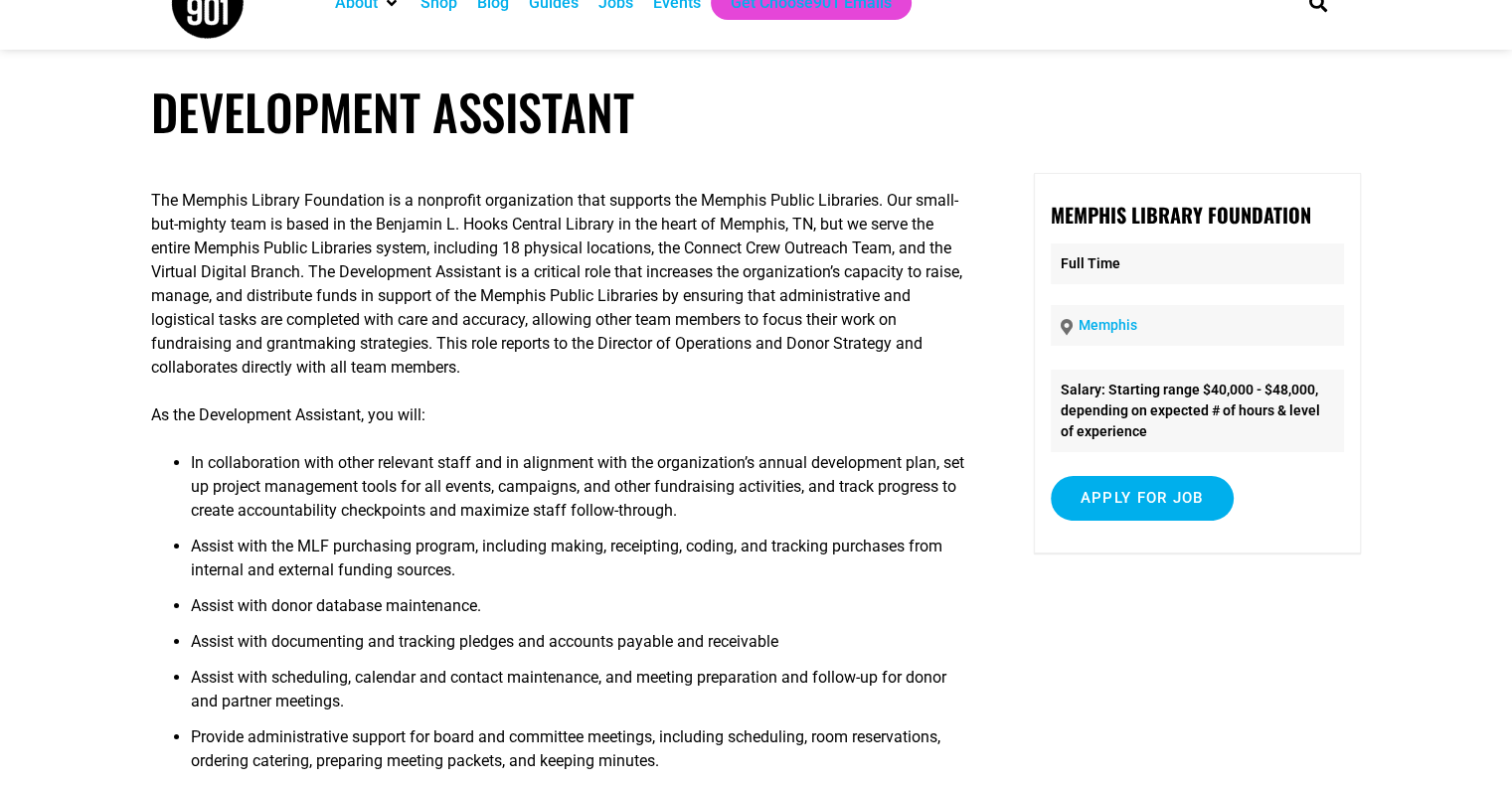 click on "Development Assistant
The Memphis Library Foundation is a nonprofit organization that supports the Memphis Public Libraries. Our small-but-mighty team is based in the Benjamin L. Hooks Central Library in the heart of Memphis, TN, but we serve the entire Memphis Public Libraries system, including 18 physical locations, the Connect Crew Outreach Team, and the Virtual Digital Branch. The Development Assistant is a critical role that increases the organization’s capacity to raise, manage, and distribute funds in support of the Memphis Public Libraries by ensuring that administrative and logistical tasks are completed with care and accuracy, allowing other team members to focus their work on fundraising and grantmaking strategies. This role reports to the Director of Operations and Donor Strategy and collaborates directly with all team members.
As the Development Assistant, you will:
Assist with donor database maintenance." at bounding box center (756, 524) 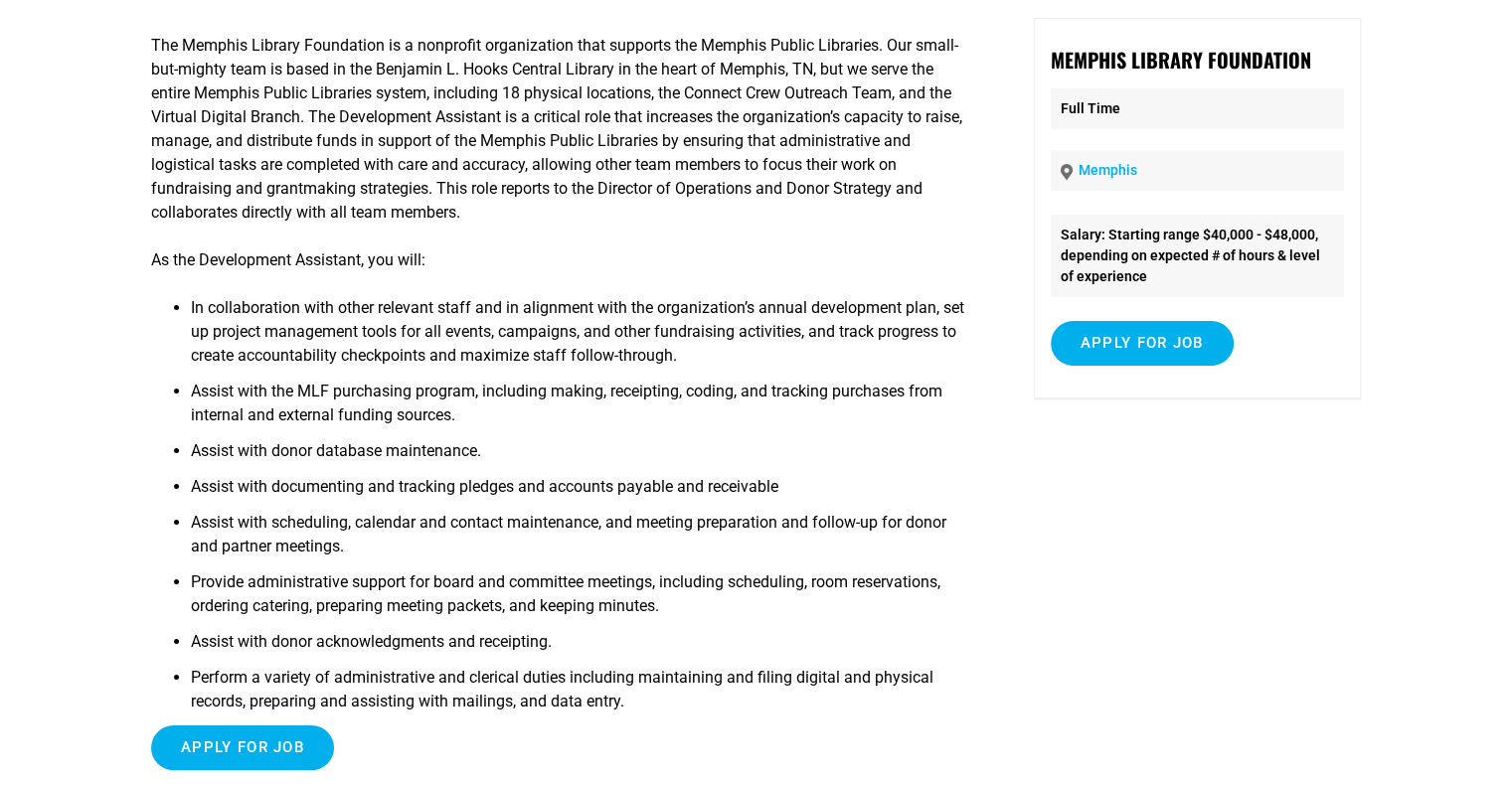 scroll, scrollTop: 222, scrollLeft: 0, axis: vertical 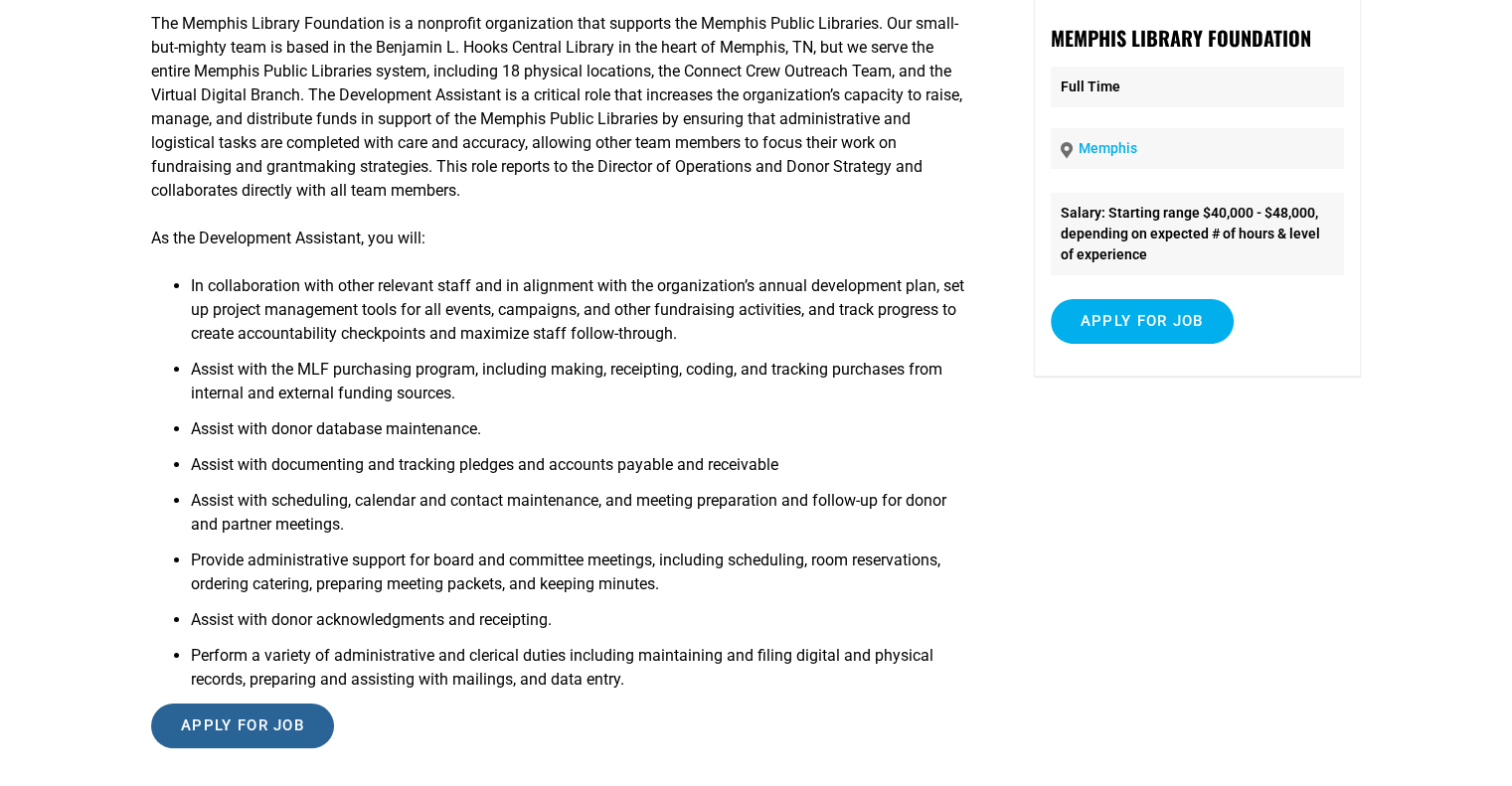 click on "Apply for job" at bounding box center [243, 725] 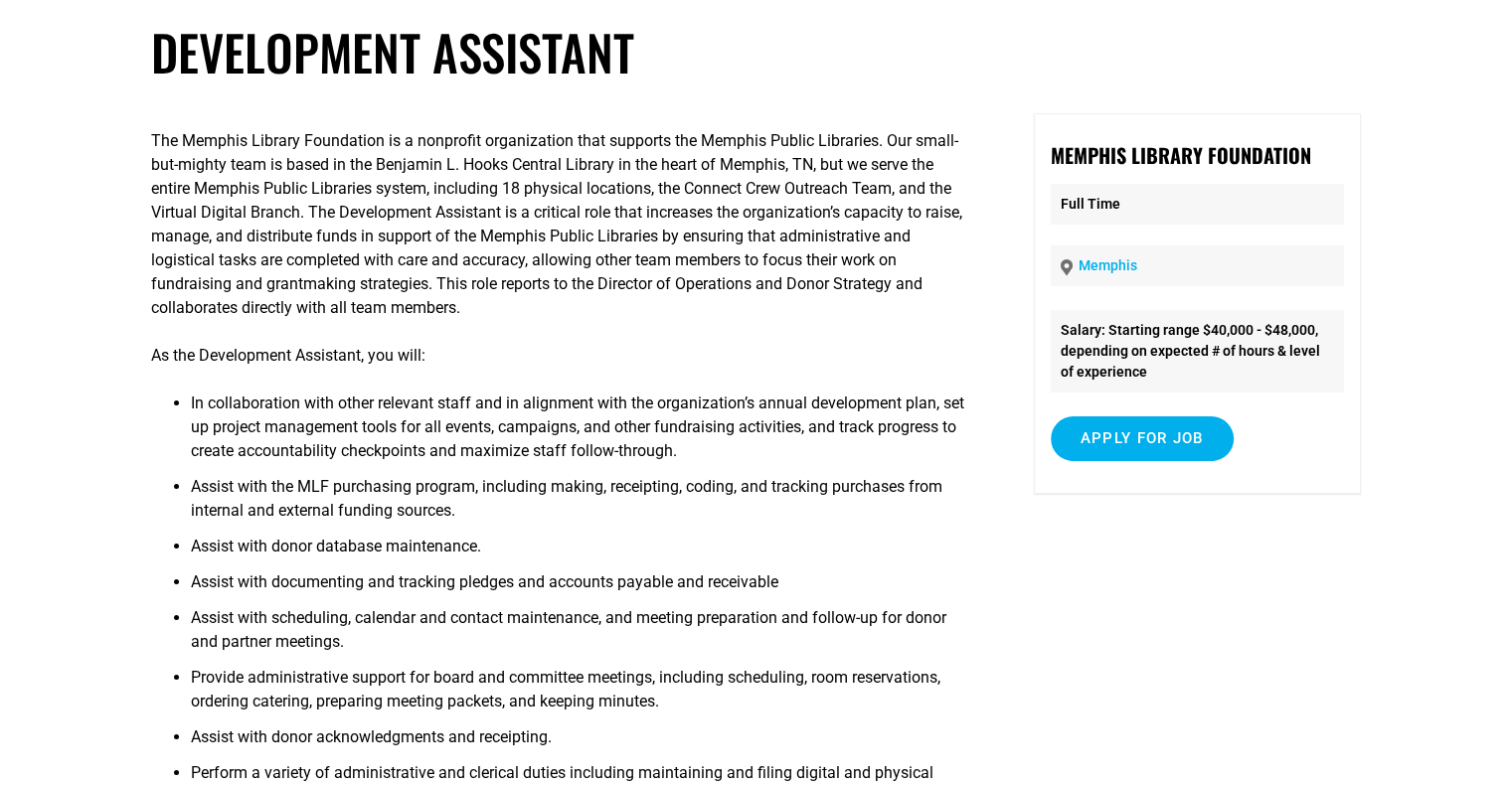scroll, scrollTop: 100, scrollLeft: 0, axis: vertical 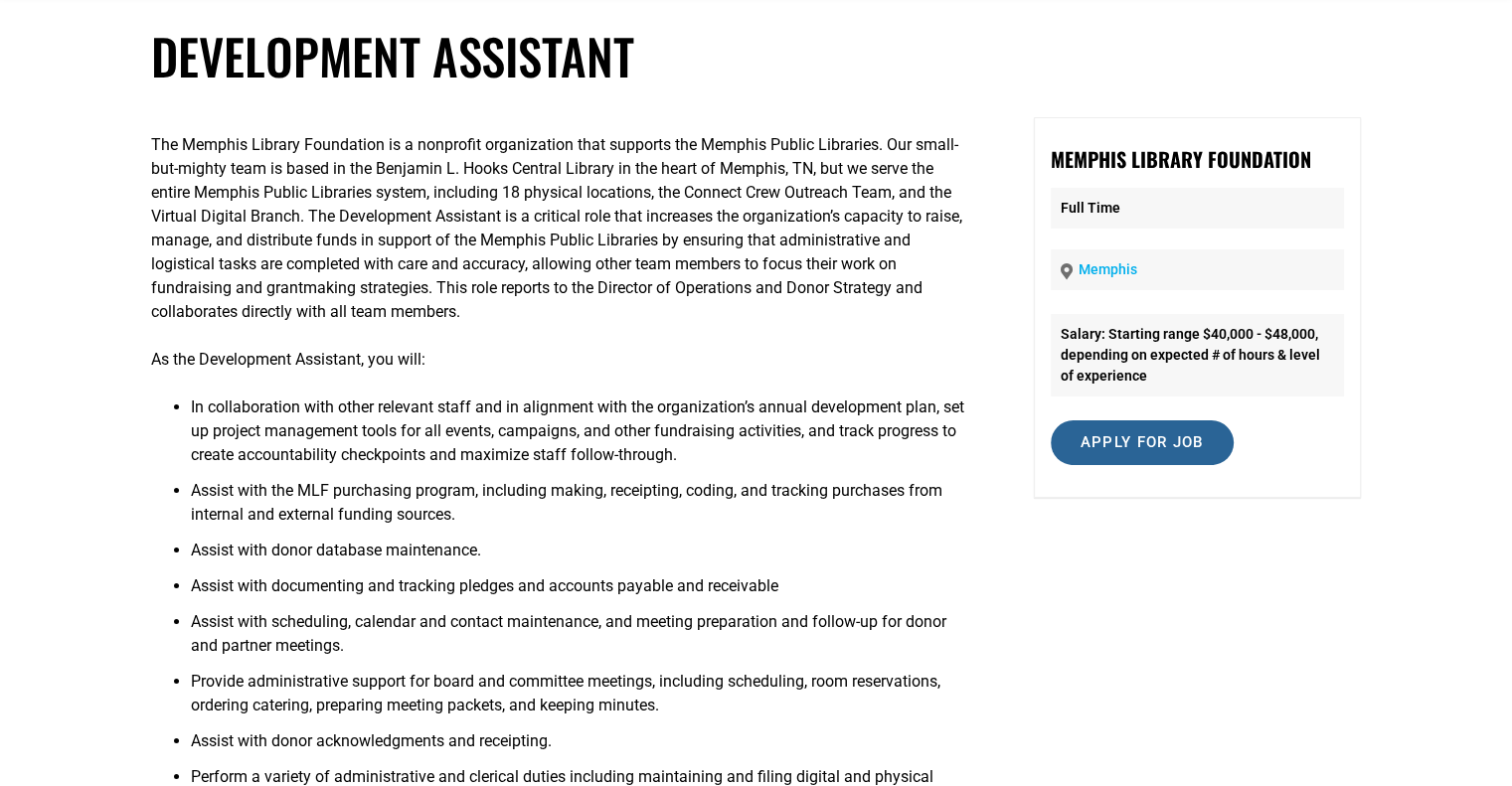 click on "Apply for job" at bounding box center (1142, 442) 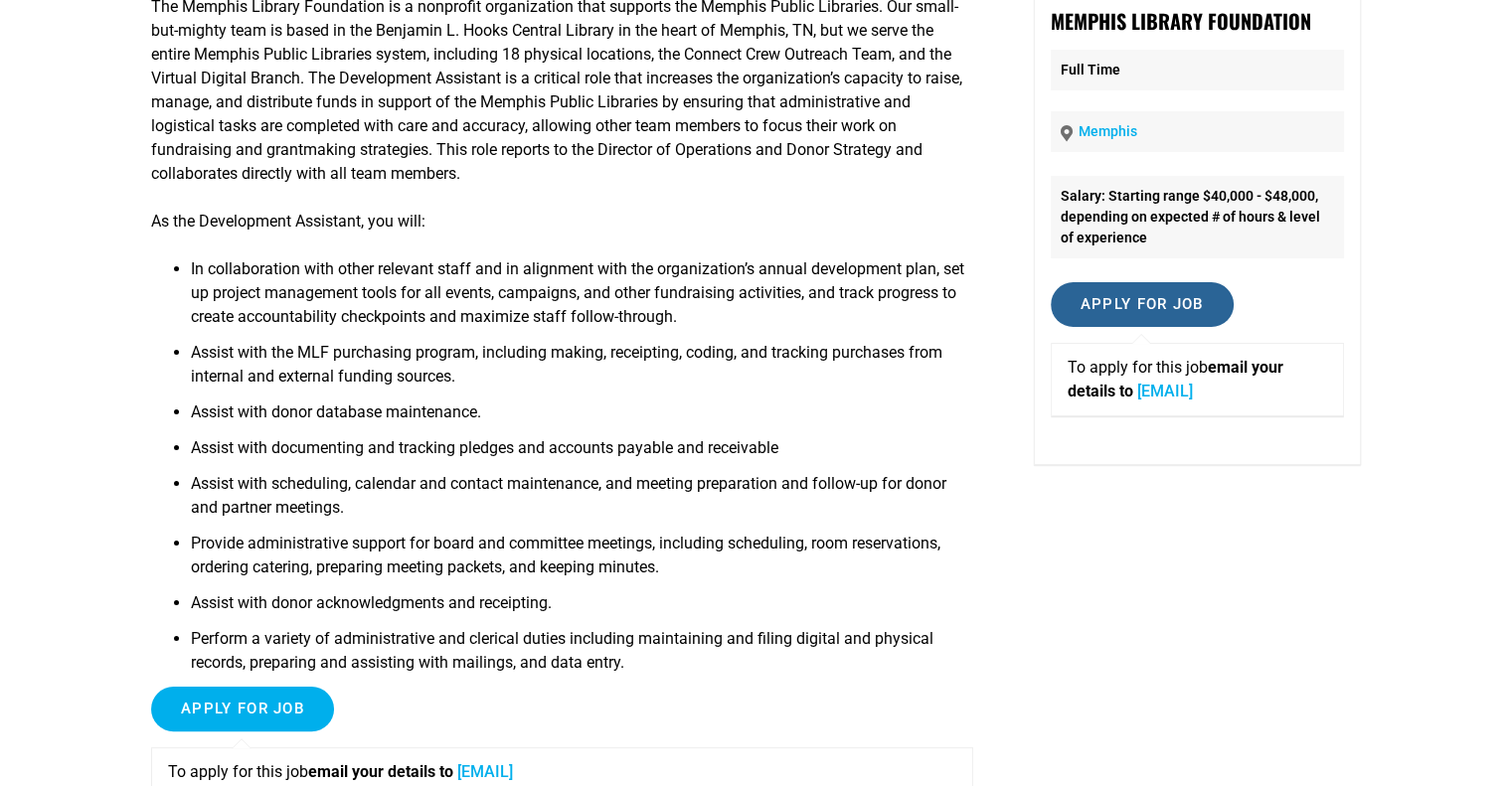 scroll, scrollTop: 0, scrollLeft: 0, axis: both 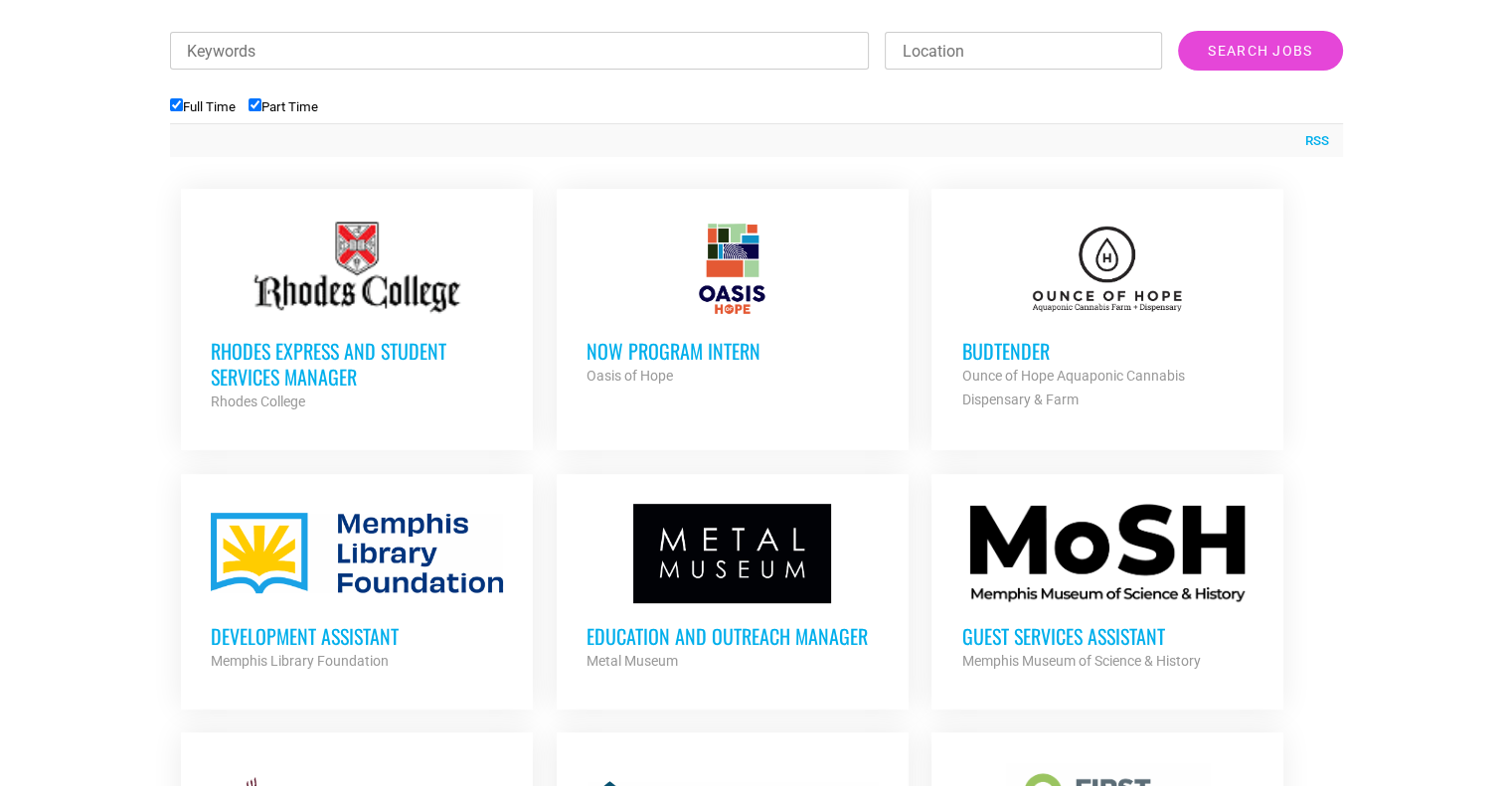 click on "Rhodes Express and Student Services Manager" at bounding box center (357, 364) 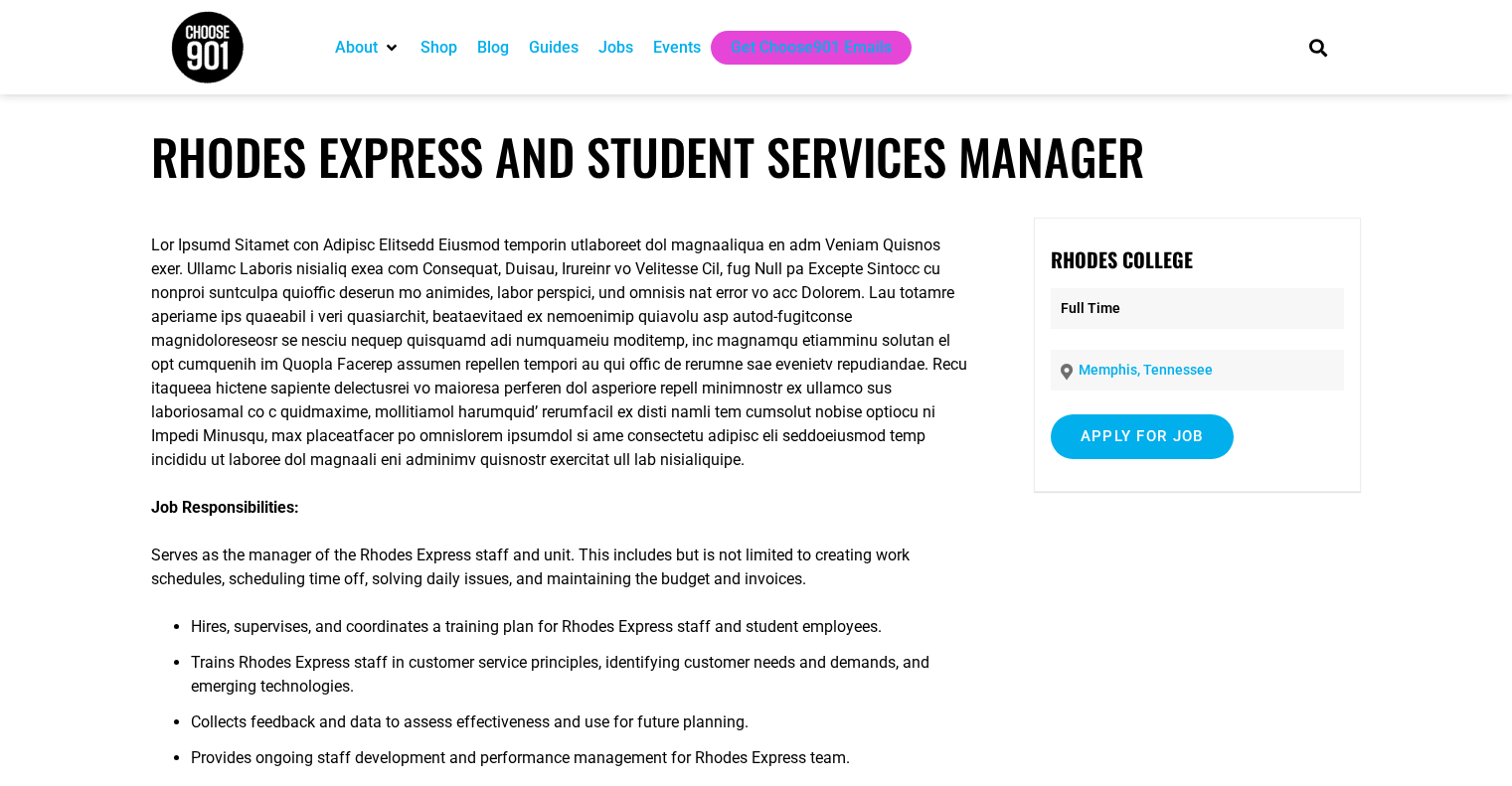 scroll, scrollTop: 0, scrollLeft: 0, axis: both 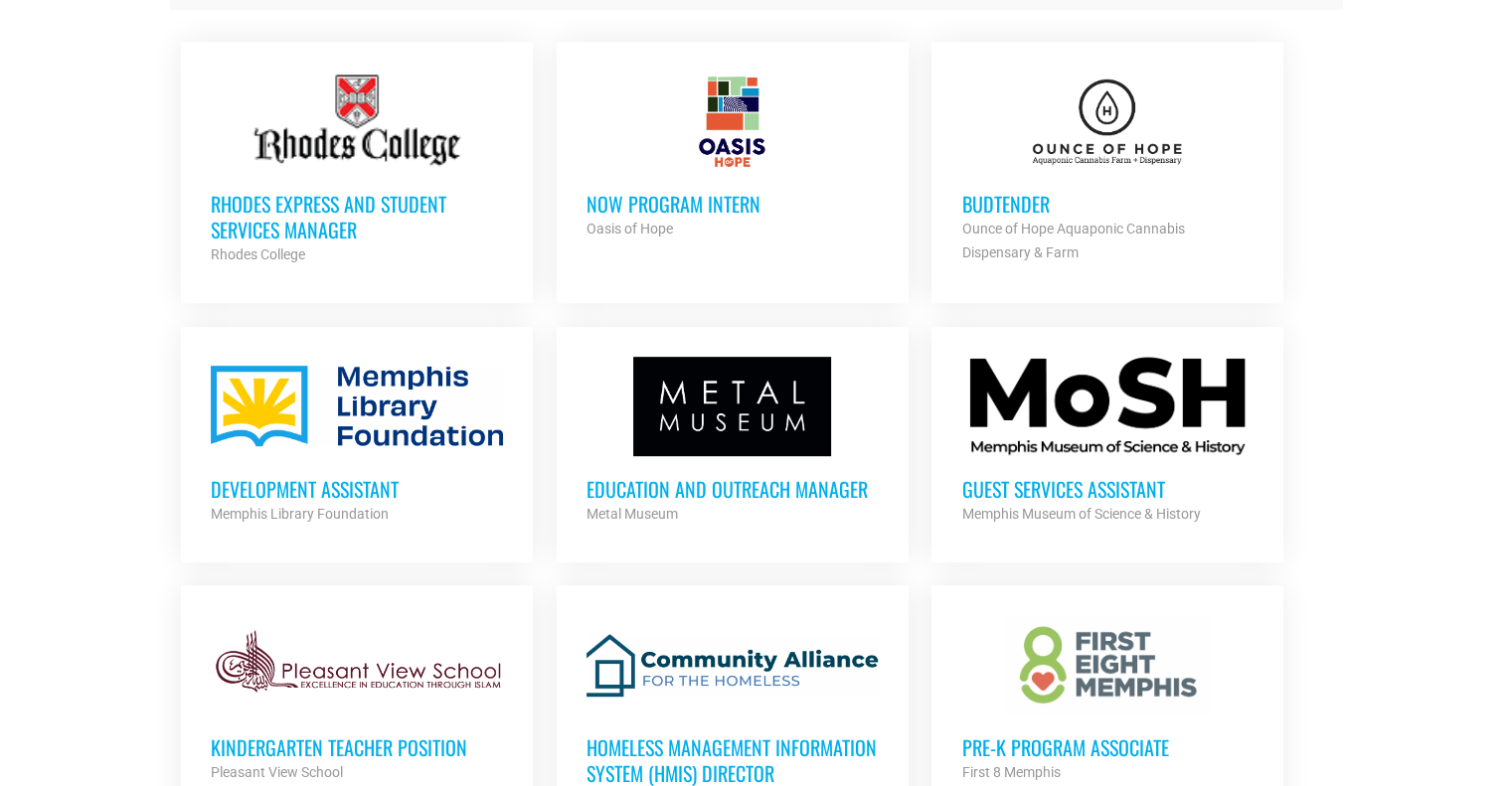 click on "NOW Program Intern" at bounding box center [733, 204] 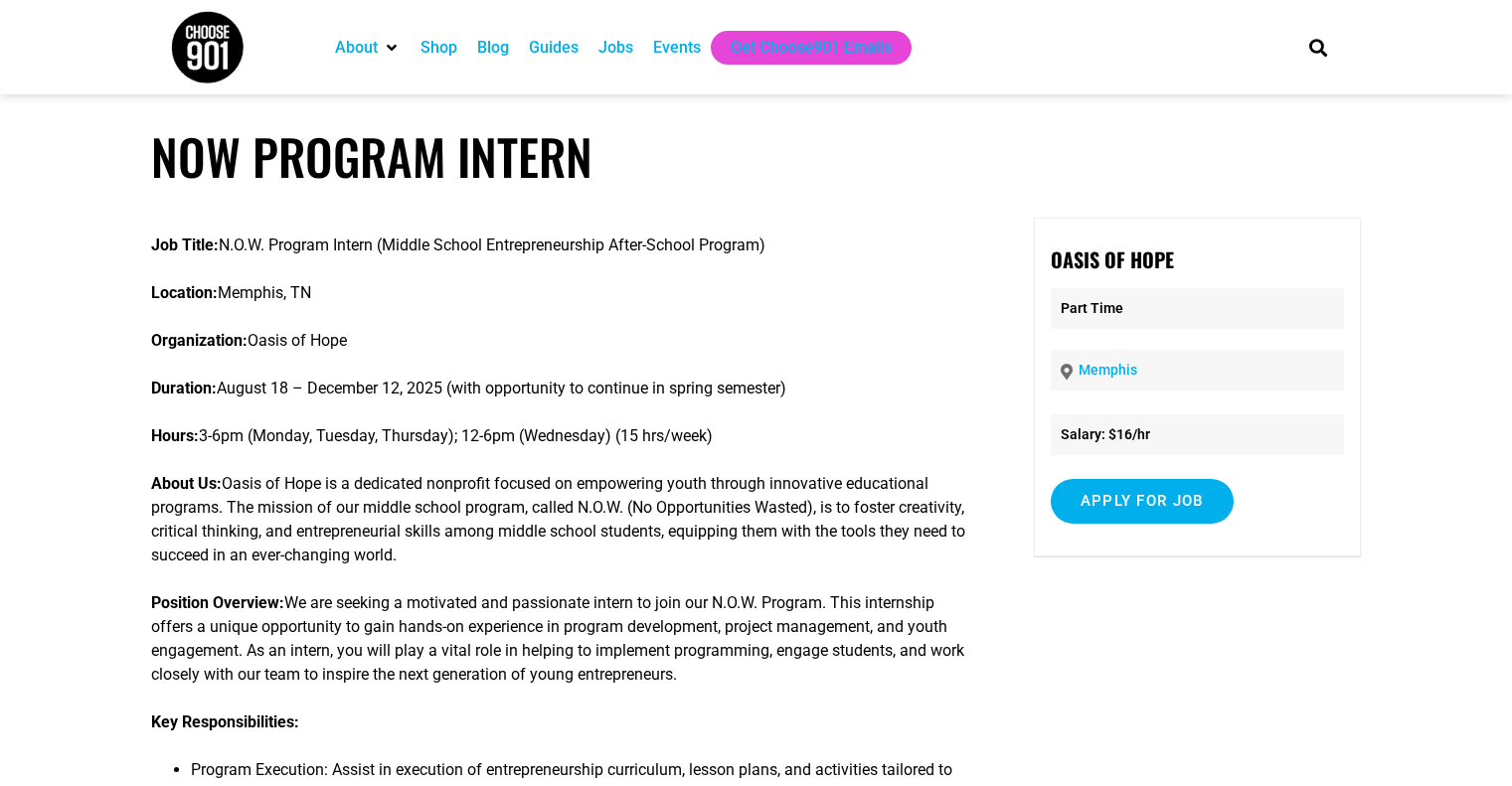 scroll, scrollTop: 0, scrollLeft: 0, axis: both 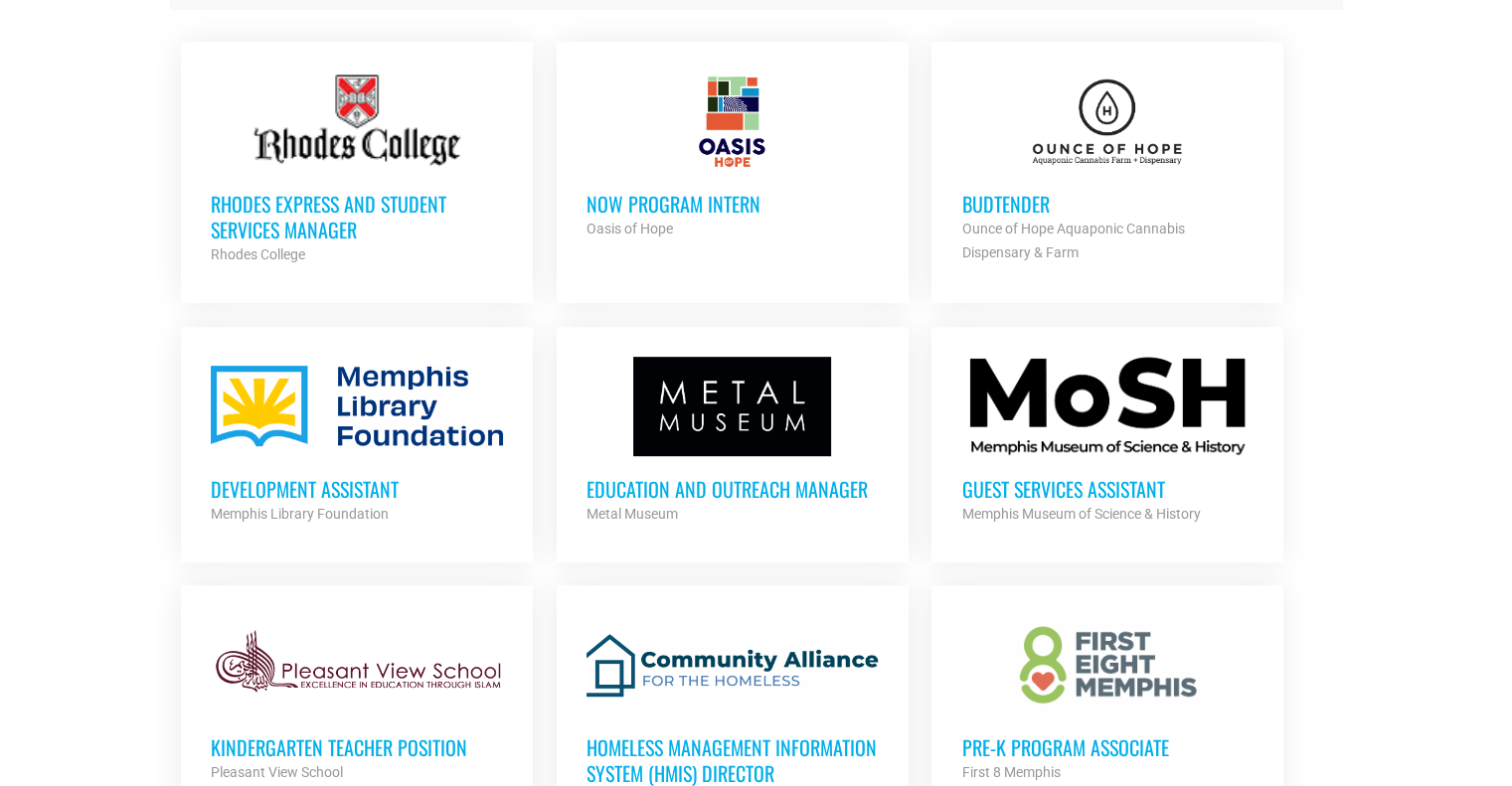 click on "Education and Outreach Manager" at bounding box center [733, 489] 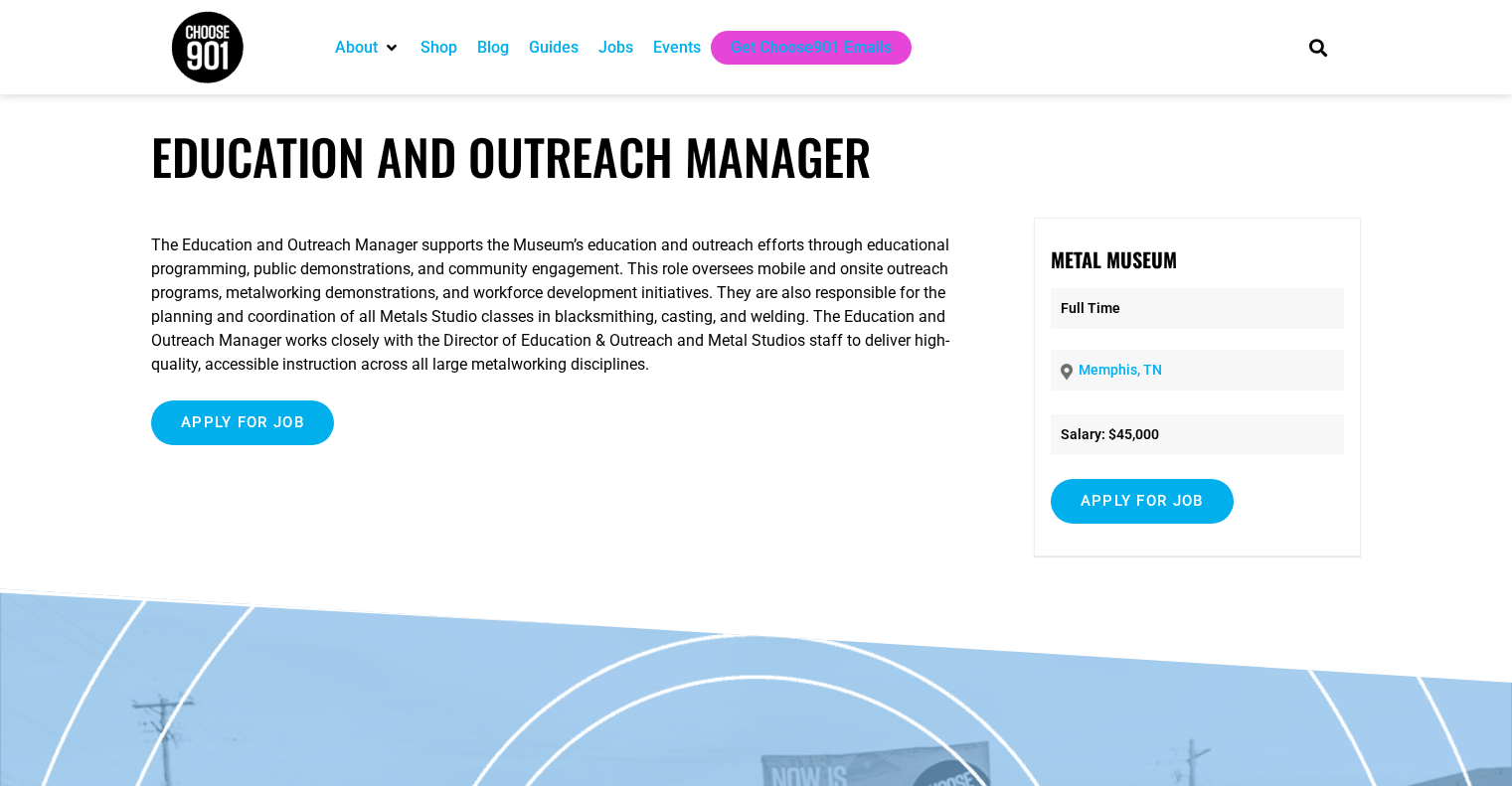 scroll, scrollTop: 0, scrollLeft: 0, axis: both 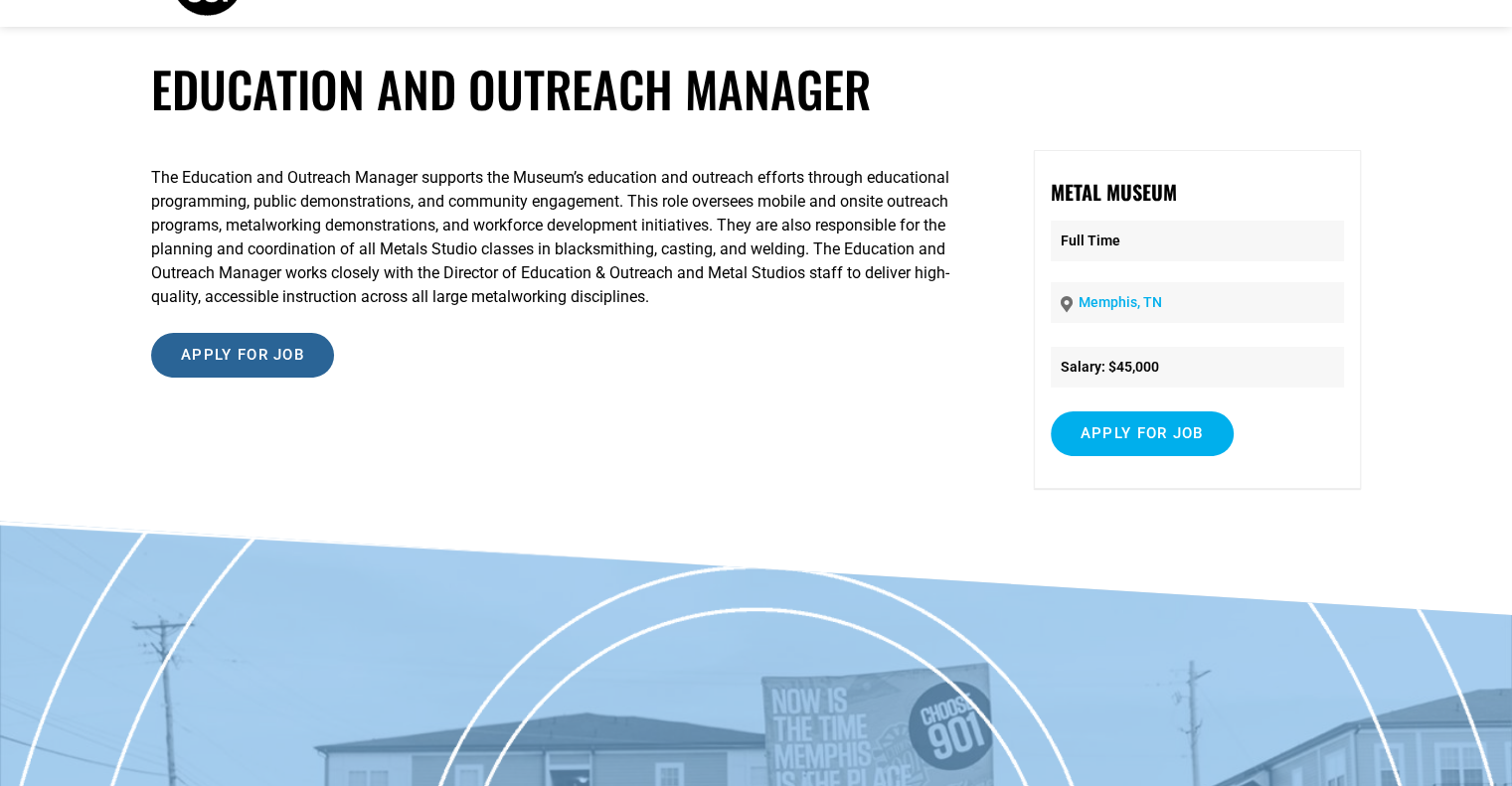 click on "Apply for job" at bounding box center (243, 355) 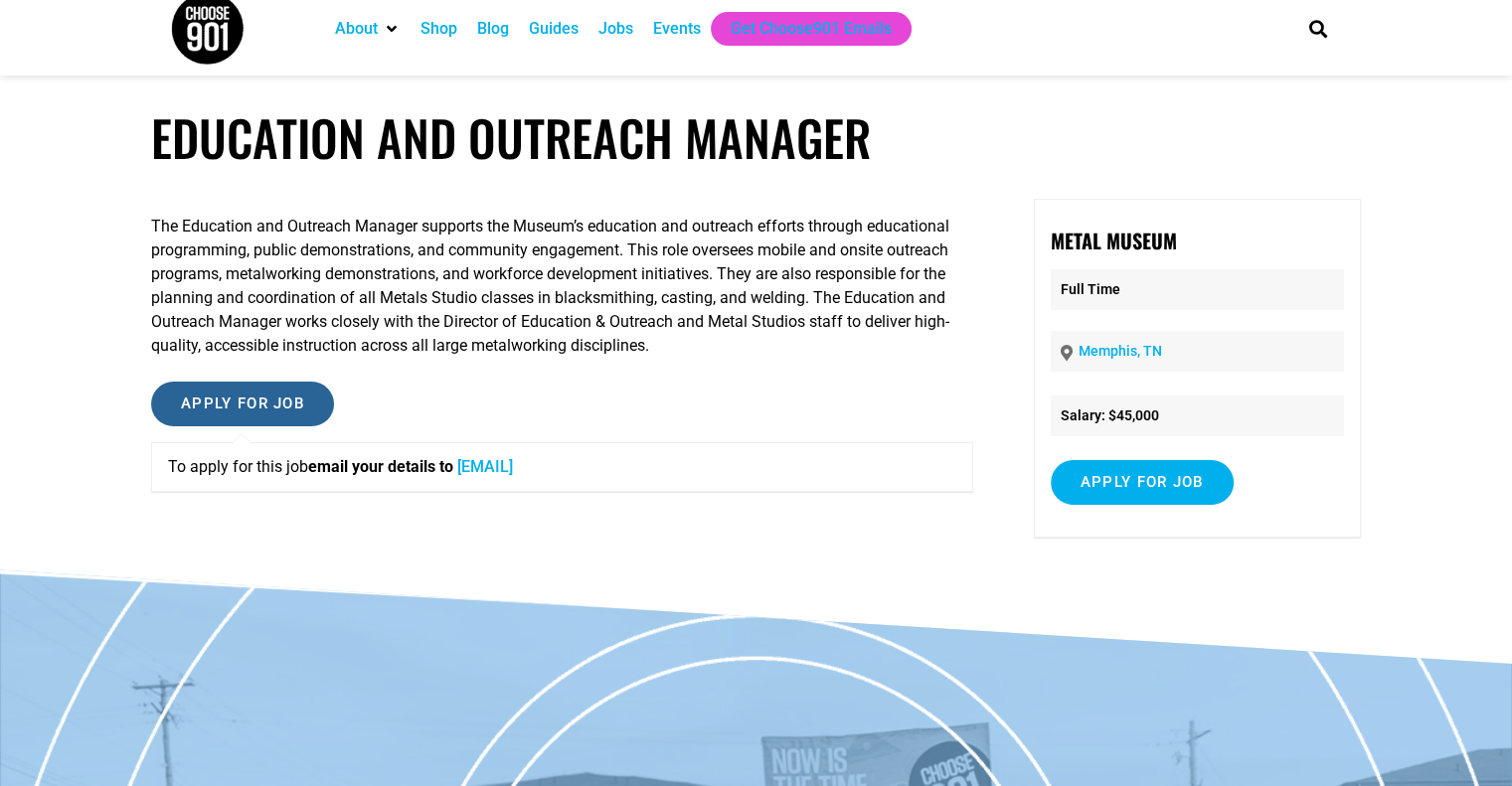scroll, scrollTop: 0, scrollLeft: 0, axis: both 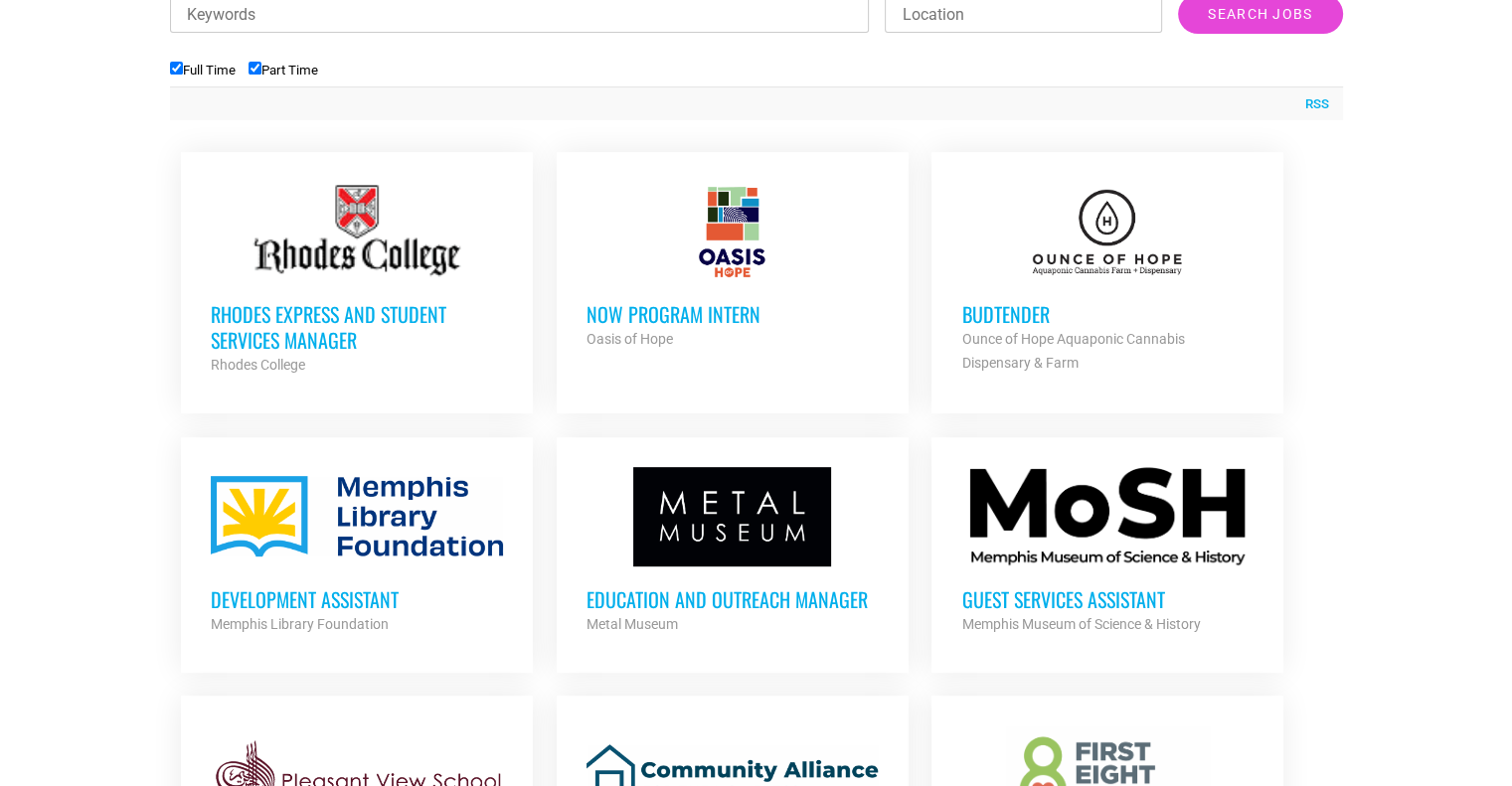click on "Budtender" at bounding box center (1107, 314) 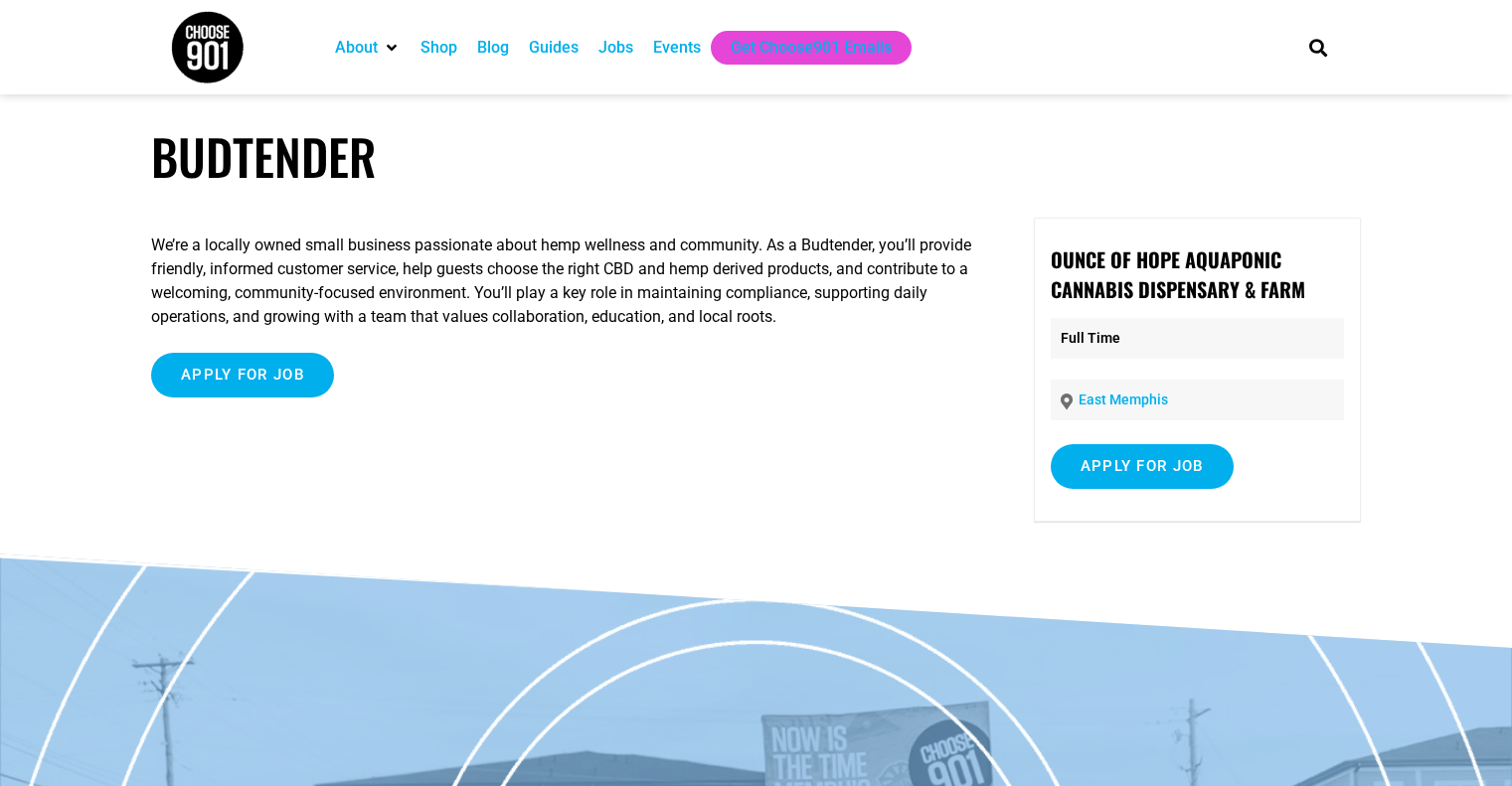 scroll, scrollTop: 0, scrollLeft: 0, axis: both 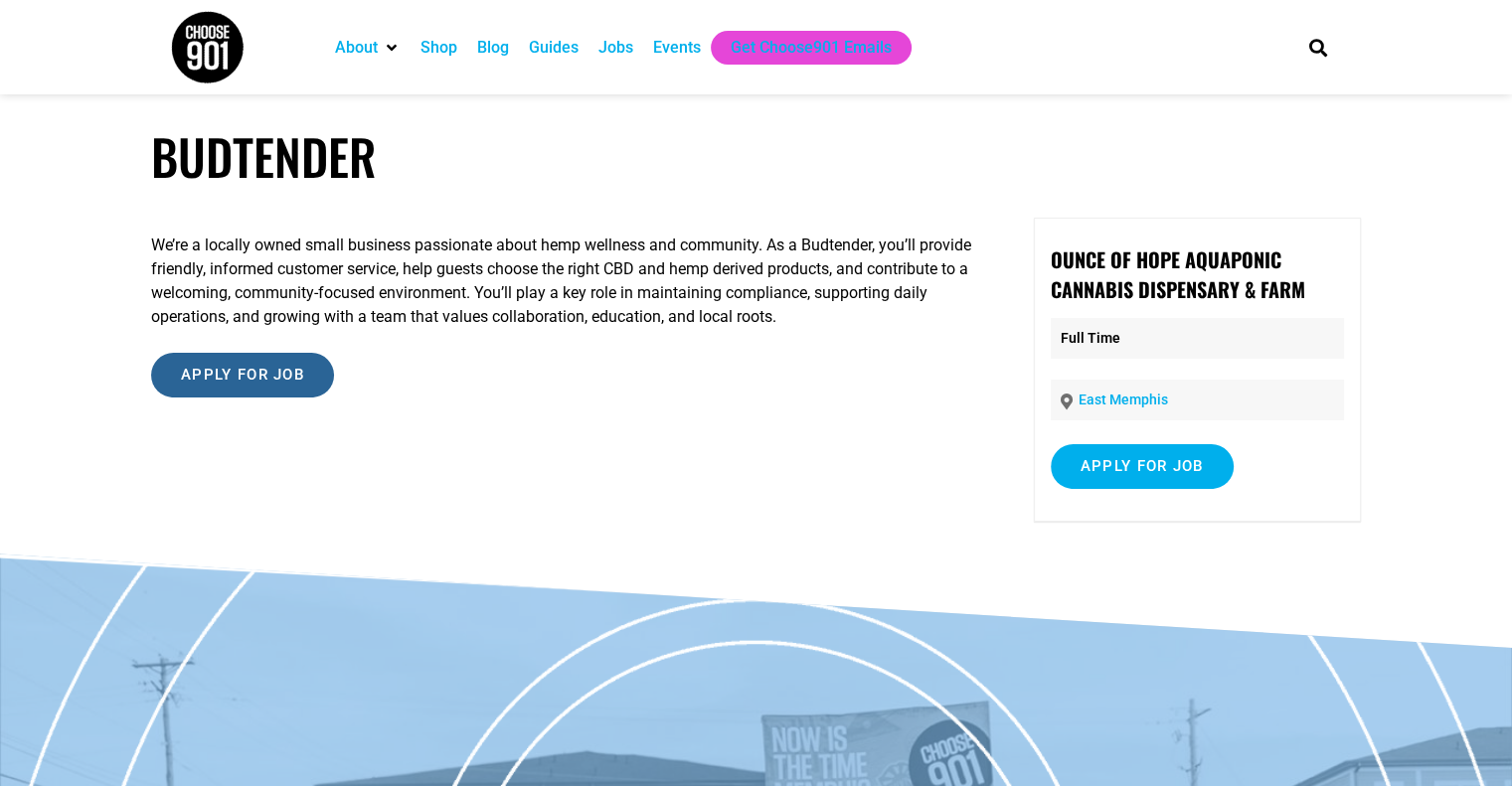 click on "Apply for job" at bounding box center [243, 375] 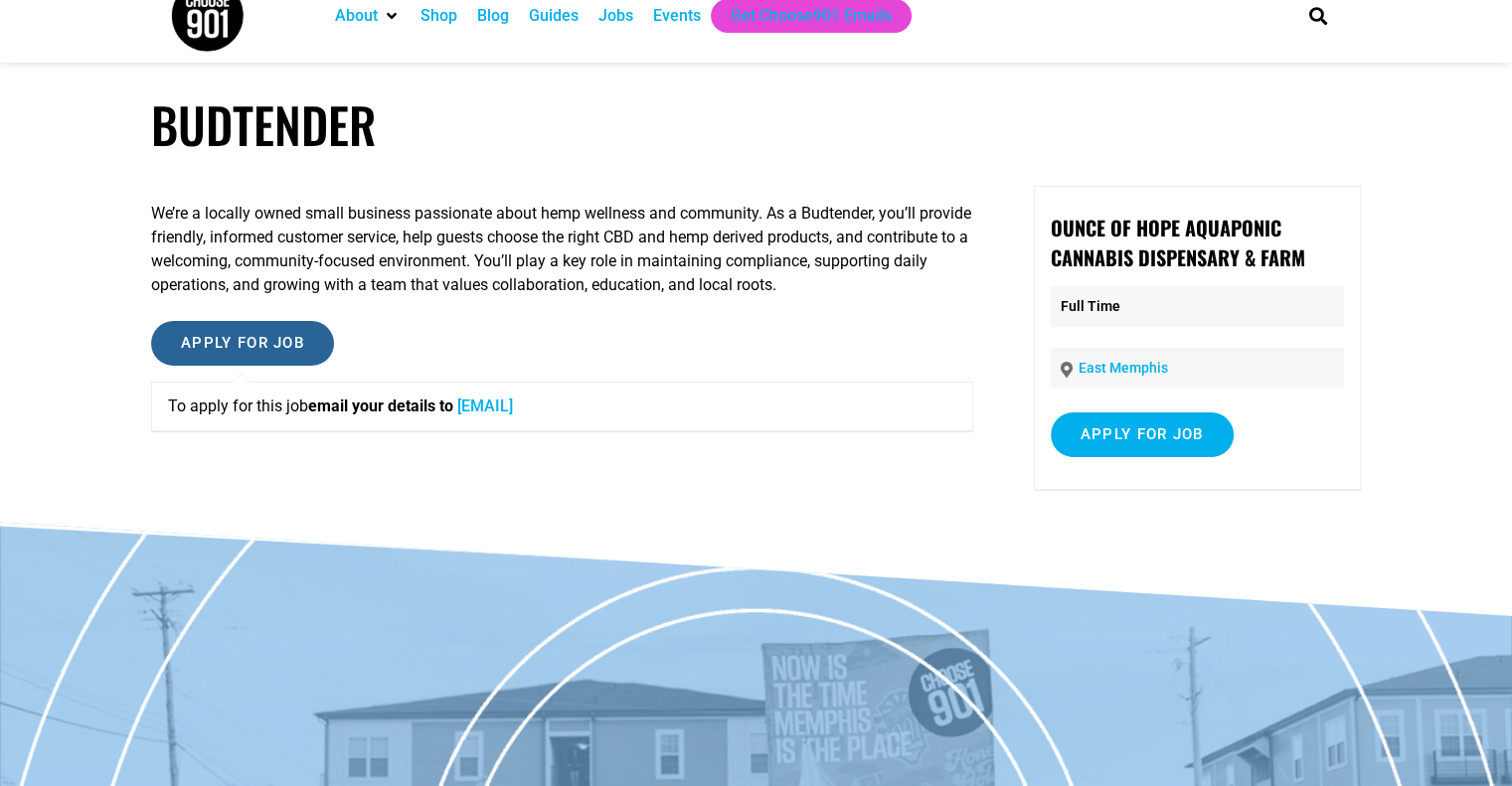 scroll, scrollTop: 0, scrollLeft: 0, axis: both 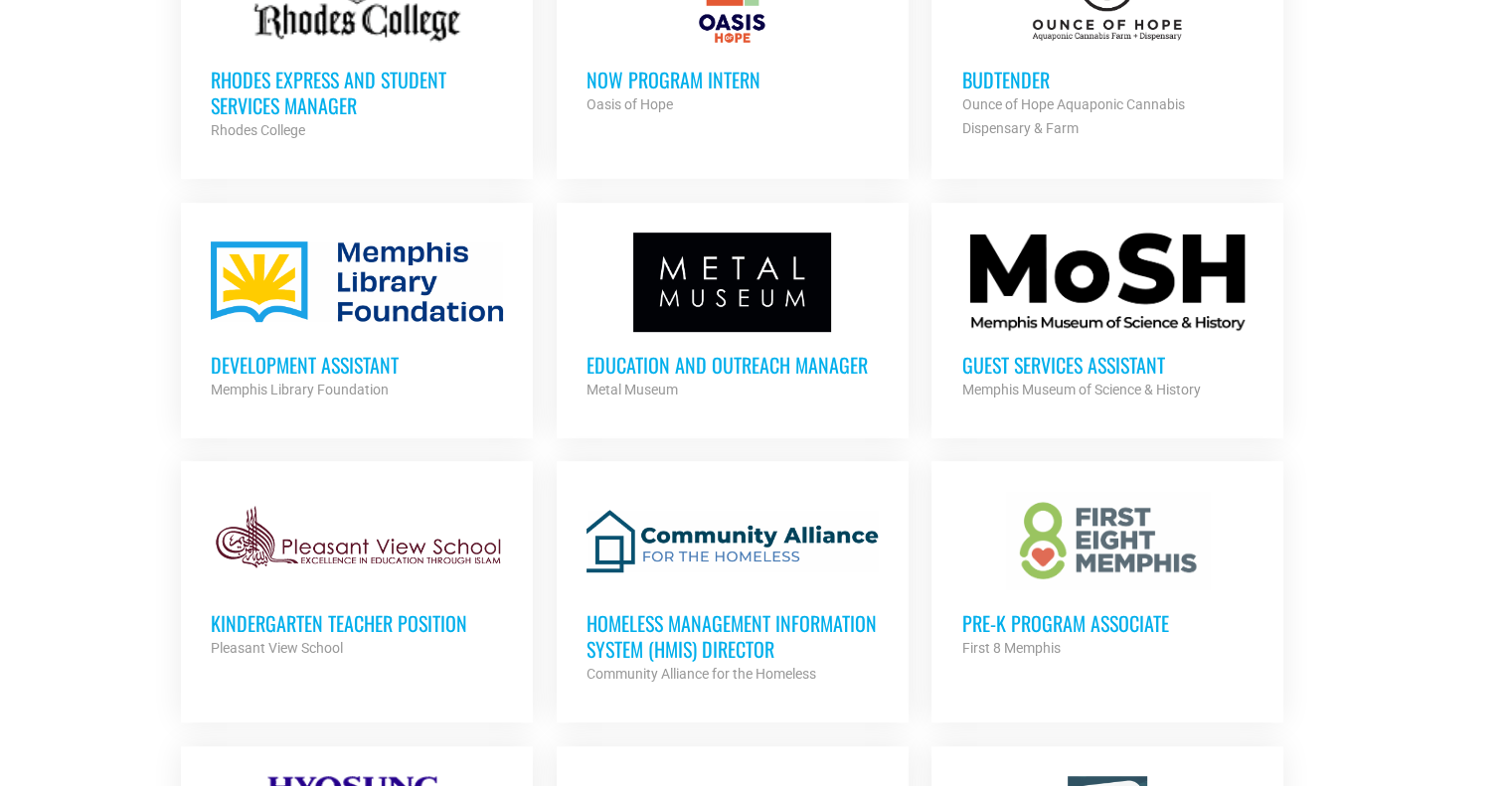 click on "Guest Services Assistant" at bounding box center [1107, 365] 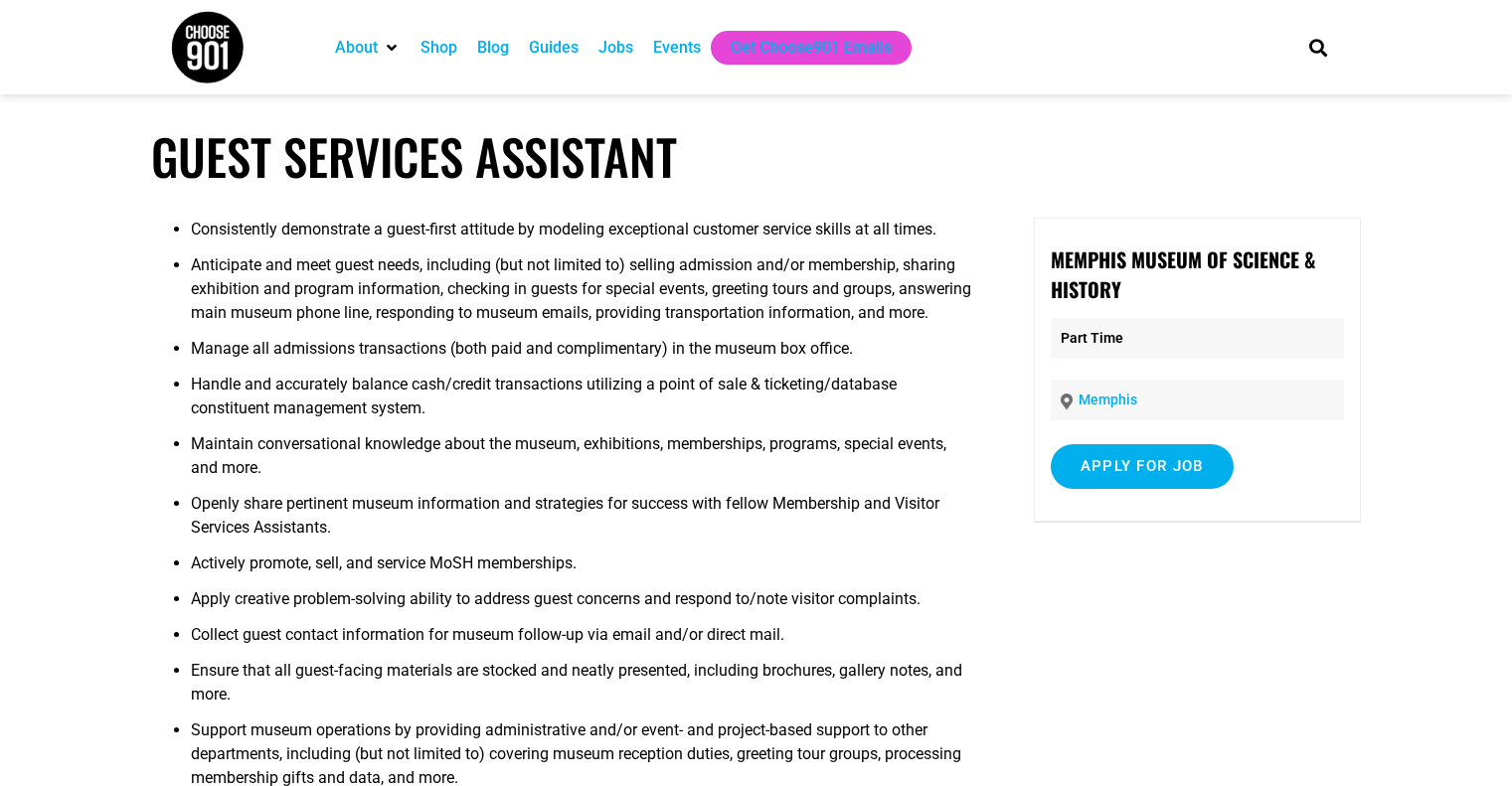 scroll, scrollTop: 0, scrollLeft: 0, axis: both 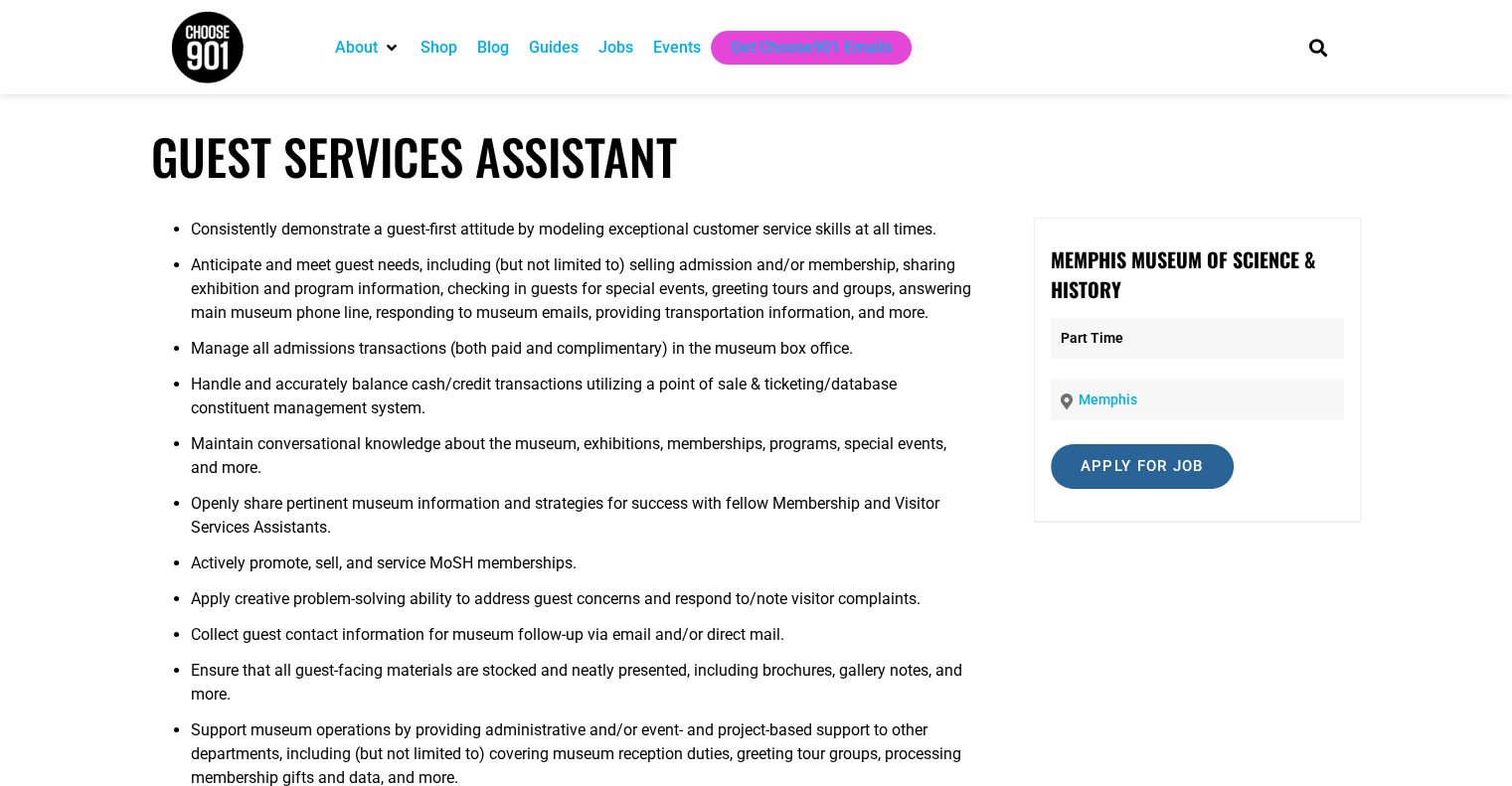 click on "Apply for job" at bounding box center [1142, 466] 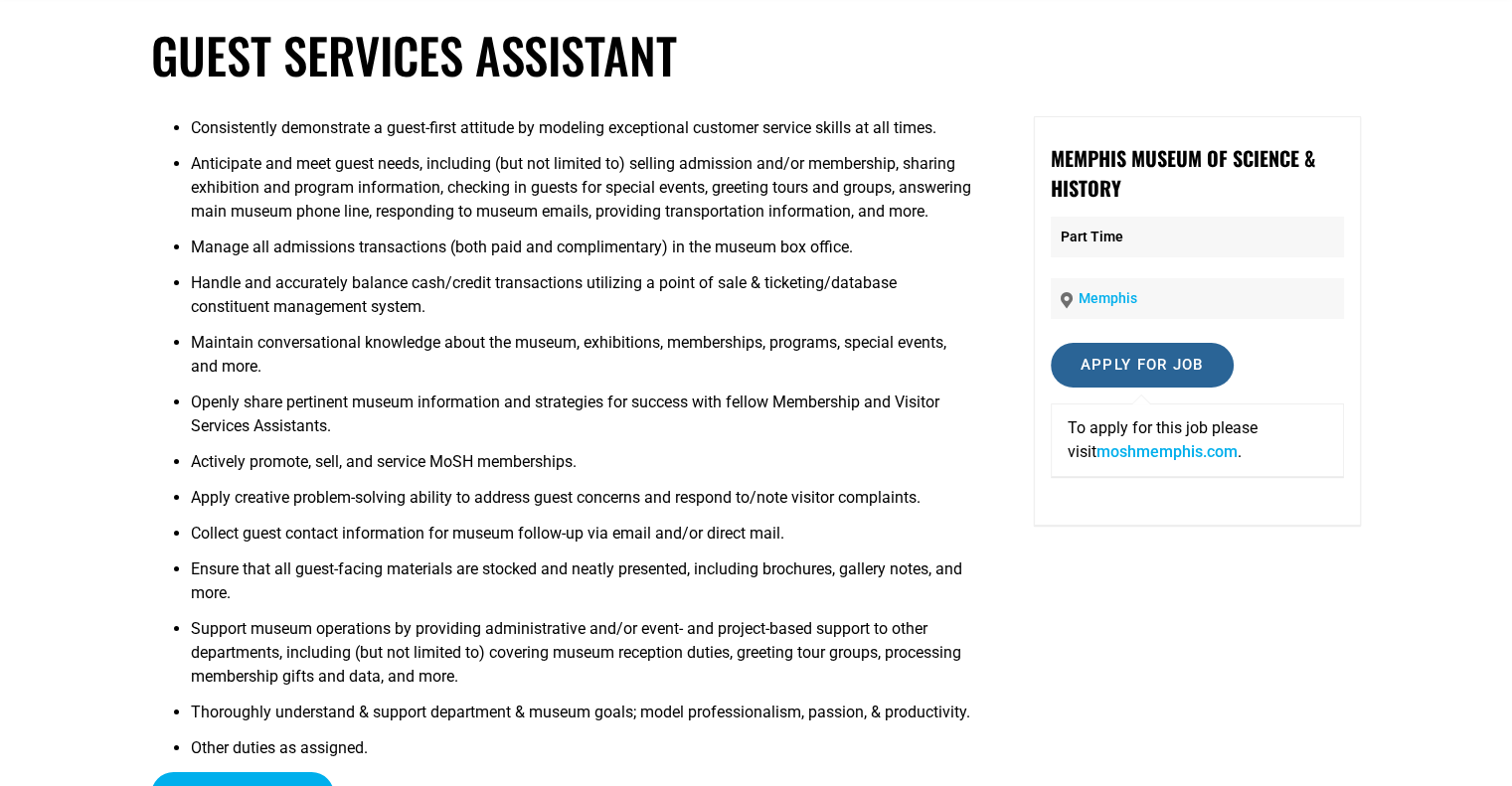 scroll, scrollTop: 102, scrollLeft: 0, axis: vertical 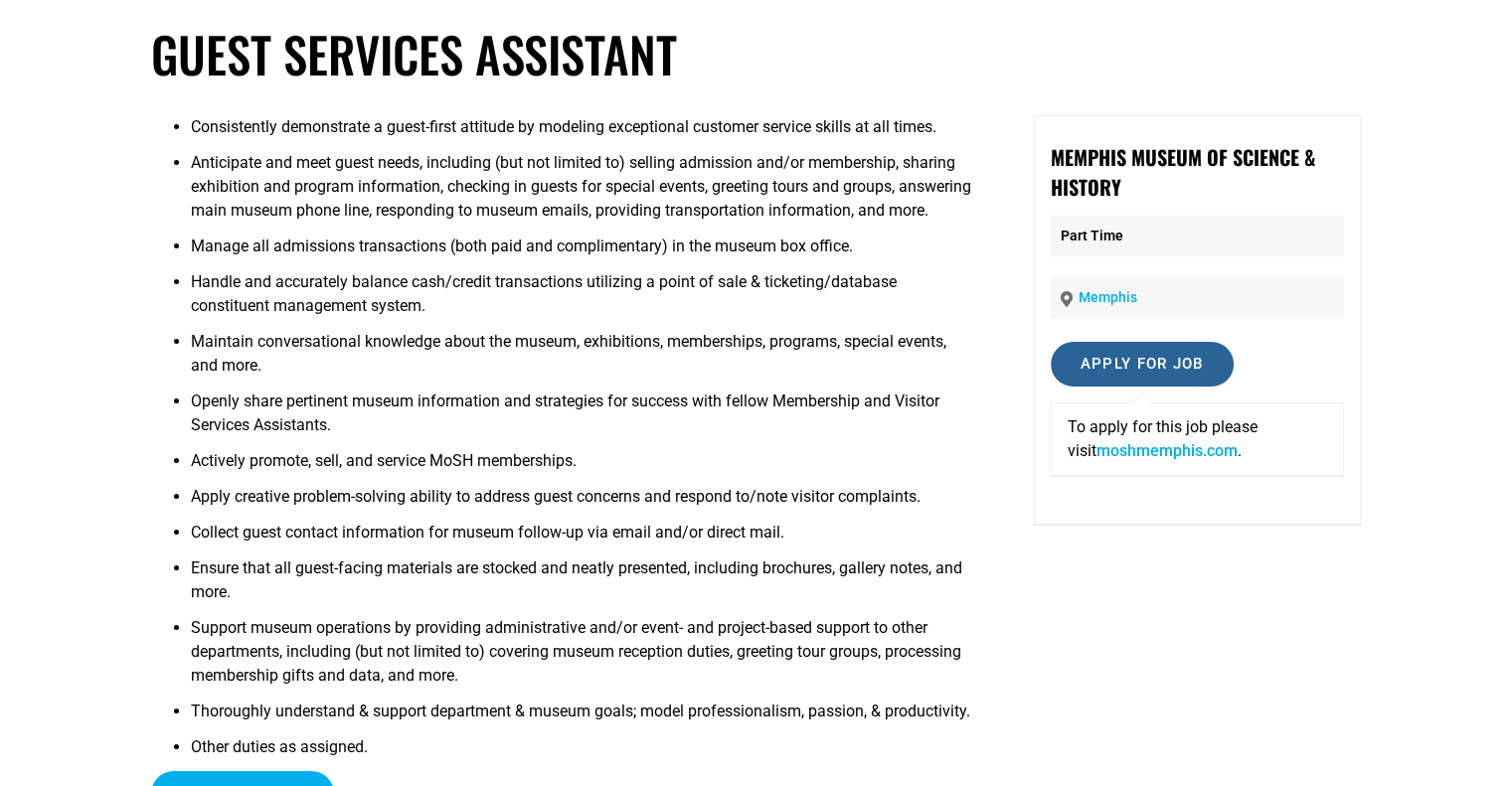 click on "moshmemphis.com" at bounding box center (1167, 450) 